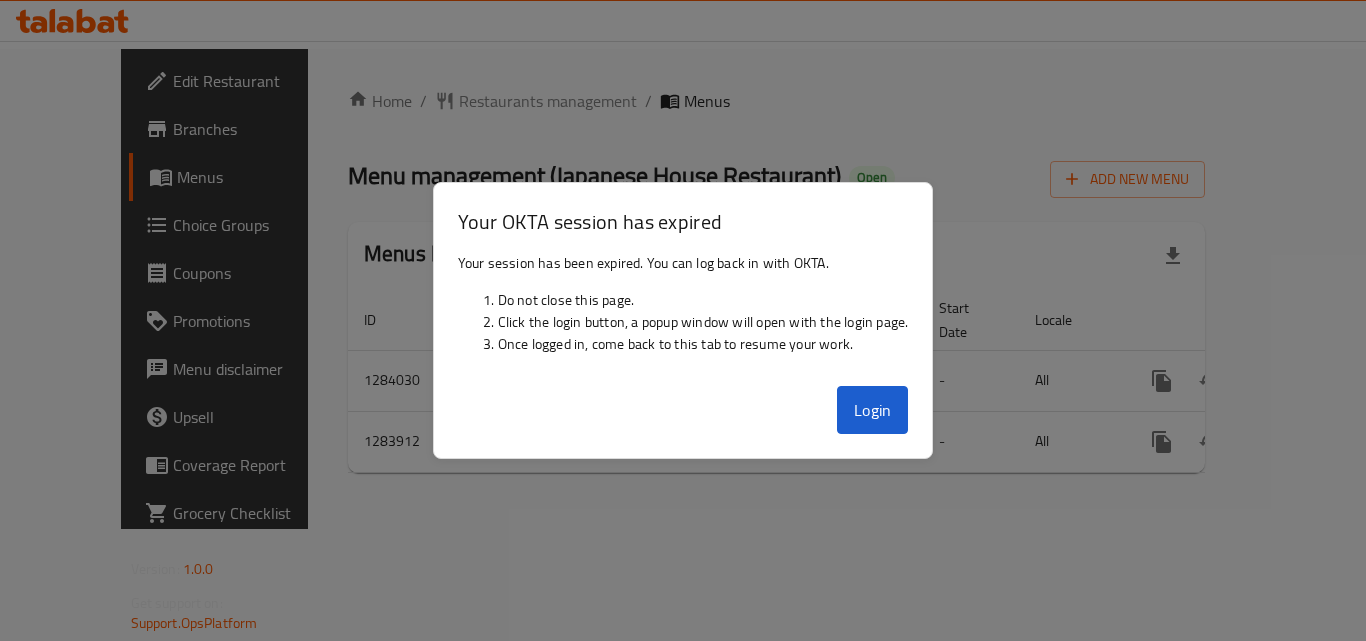 scroll, scrollTop: 0, scrollLeft: 0, axis: both 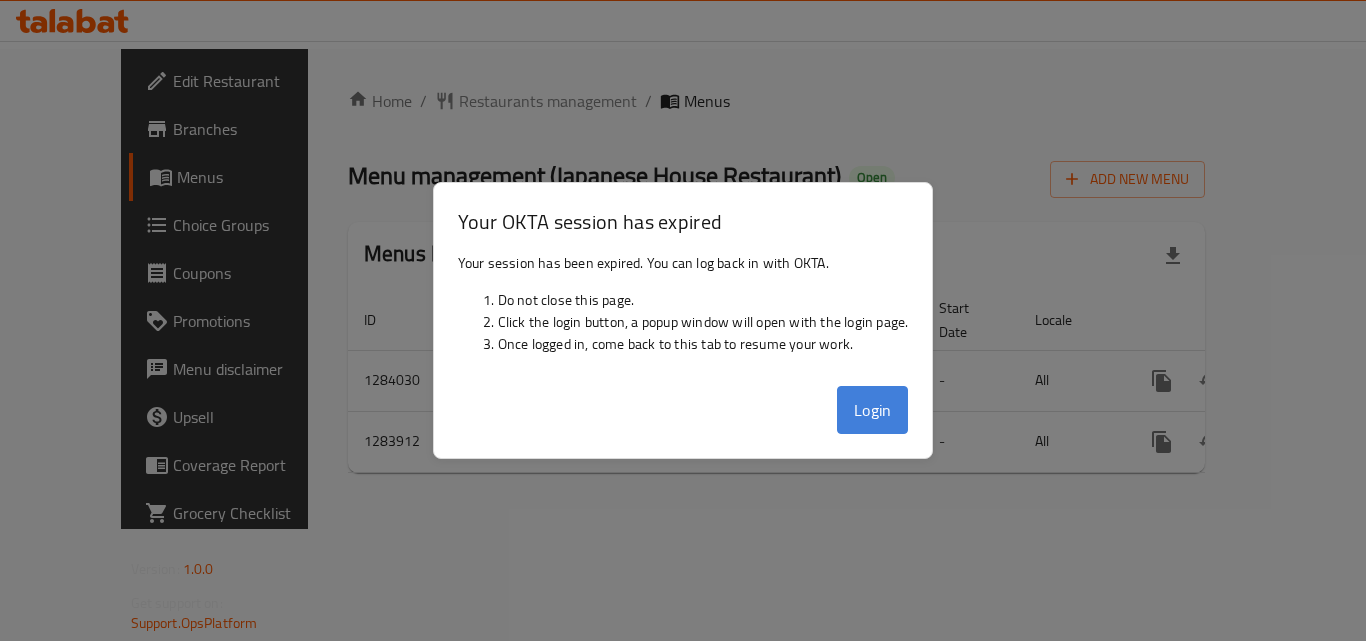 click on "Login" at bounding box center (873, 410) 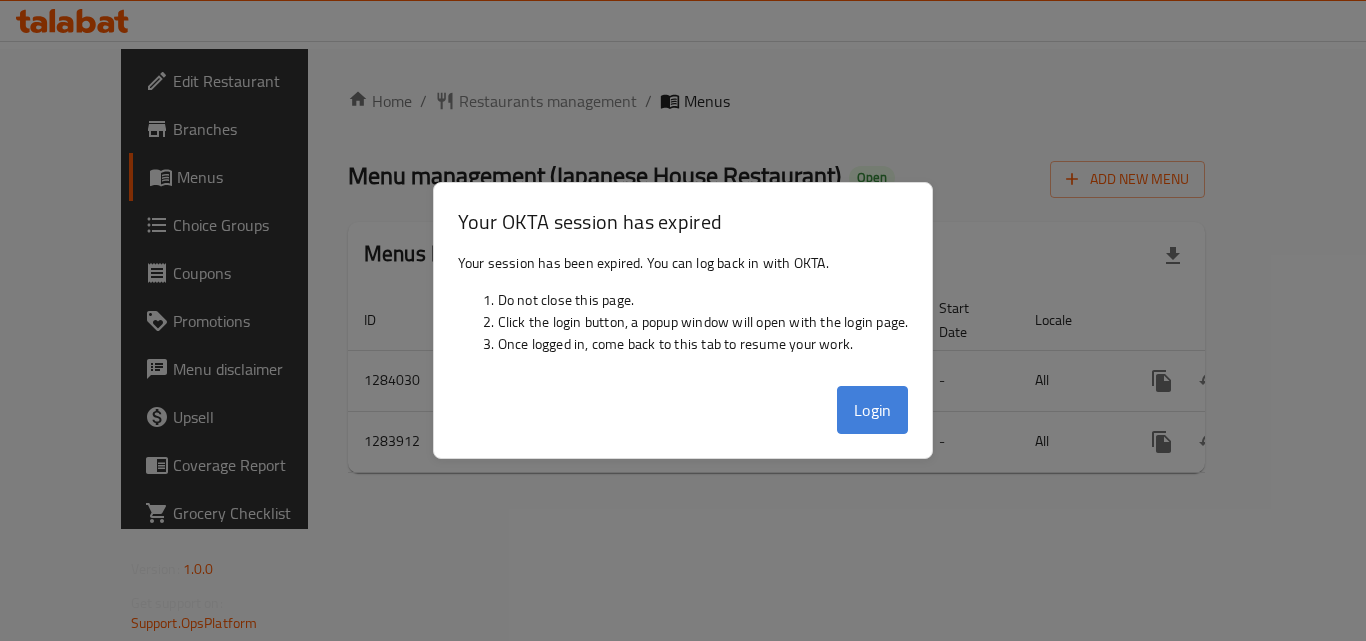 click on "Login" at bounding box center [873, 410] 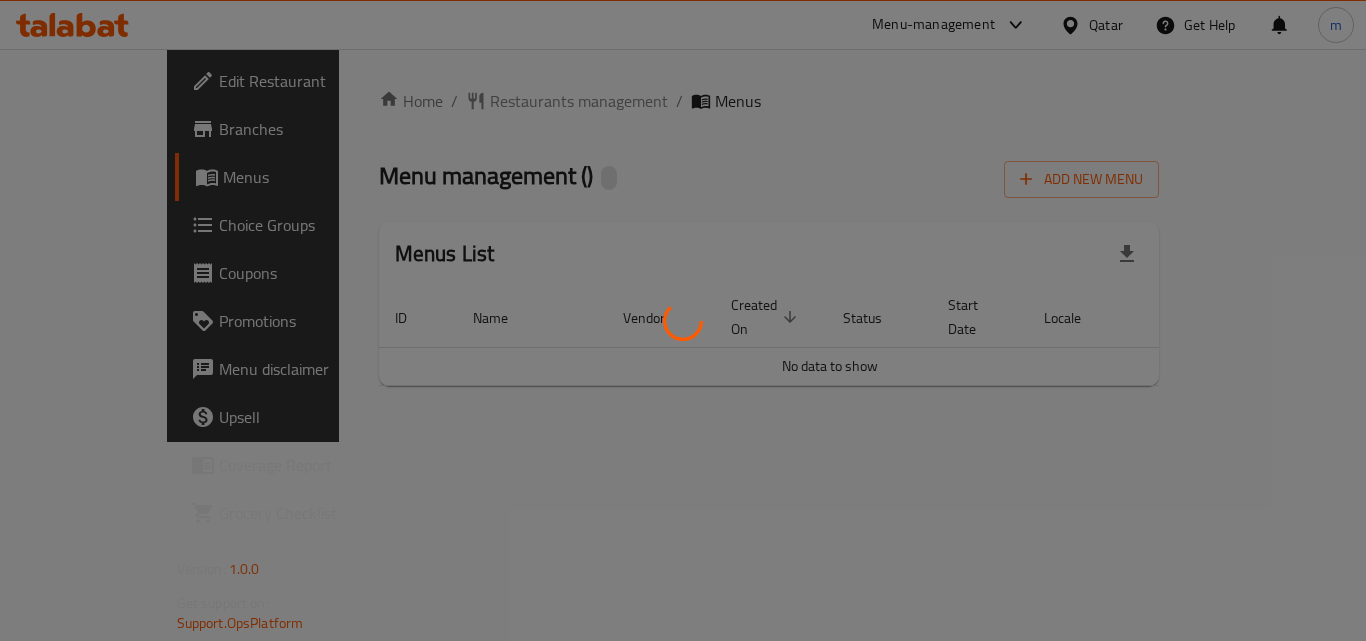 scroll, scrollTop: 0, scrollLeft: 0, axis: both 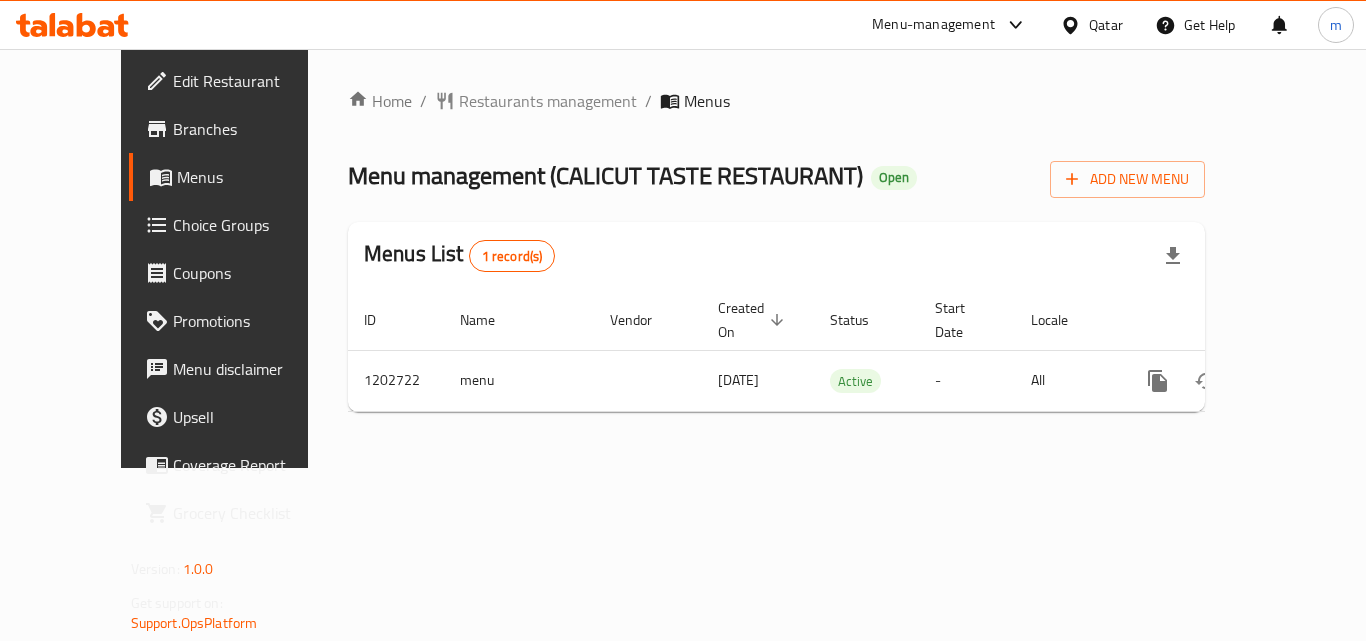 click 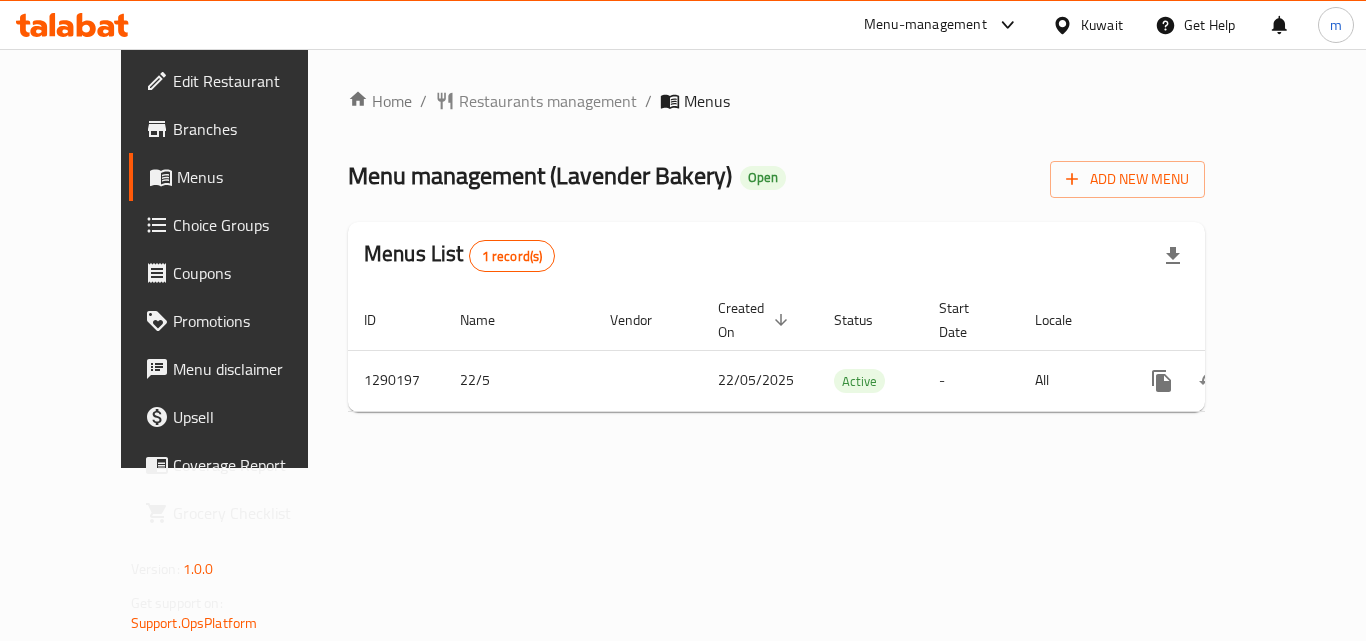 scroll, scrollTop: 0, scrollLeft: 0, axis: both 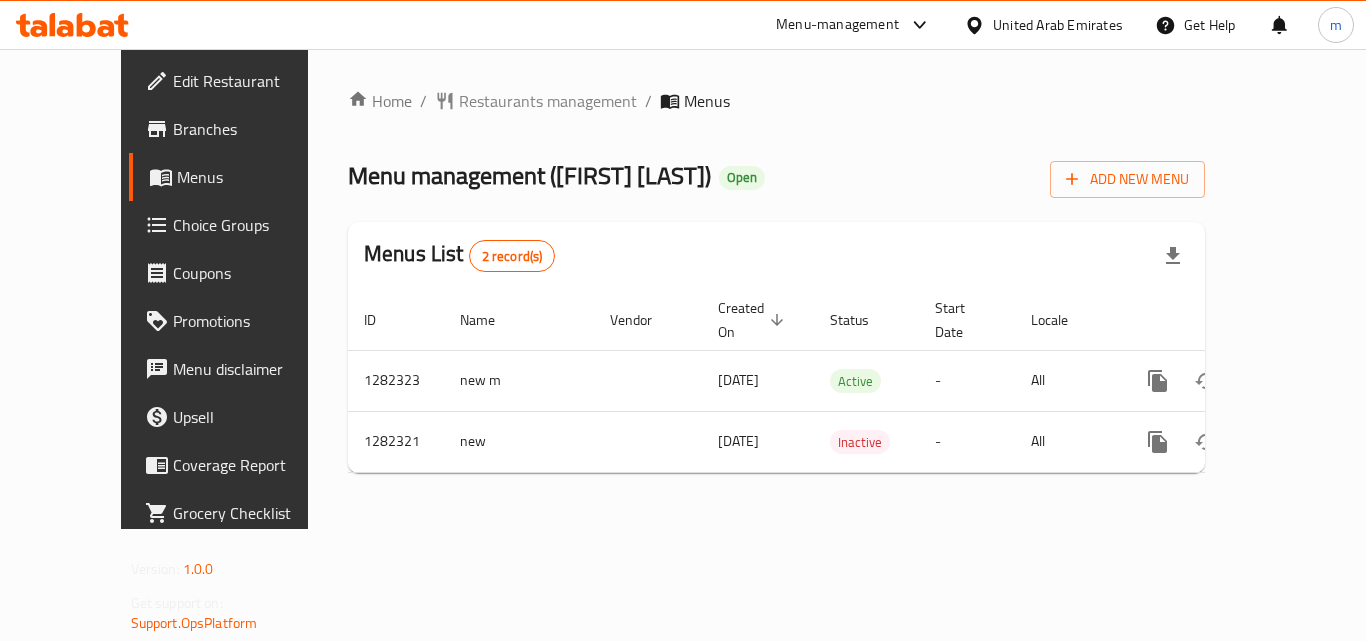 click 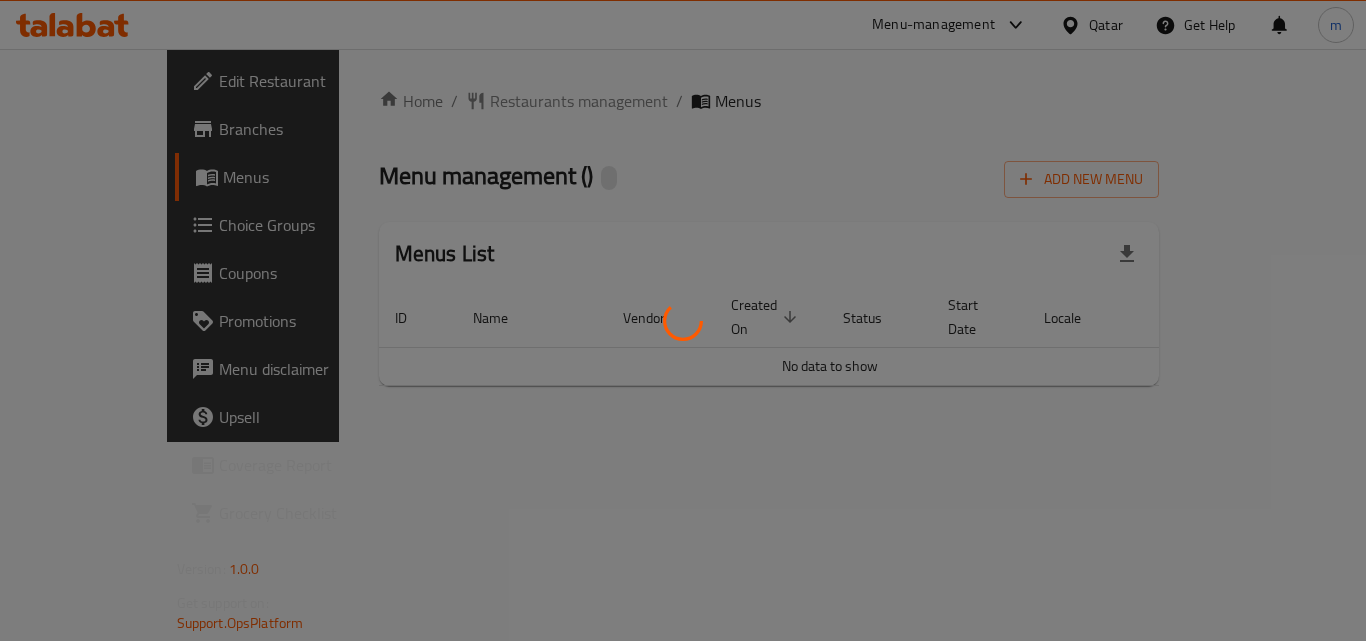 scroll, scrollTop: 0, scrollLeft: 0, axis: both 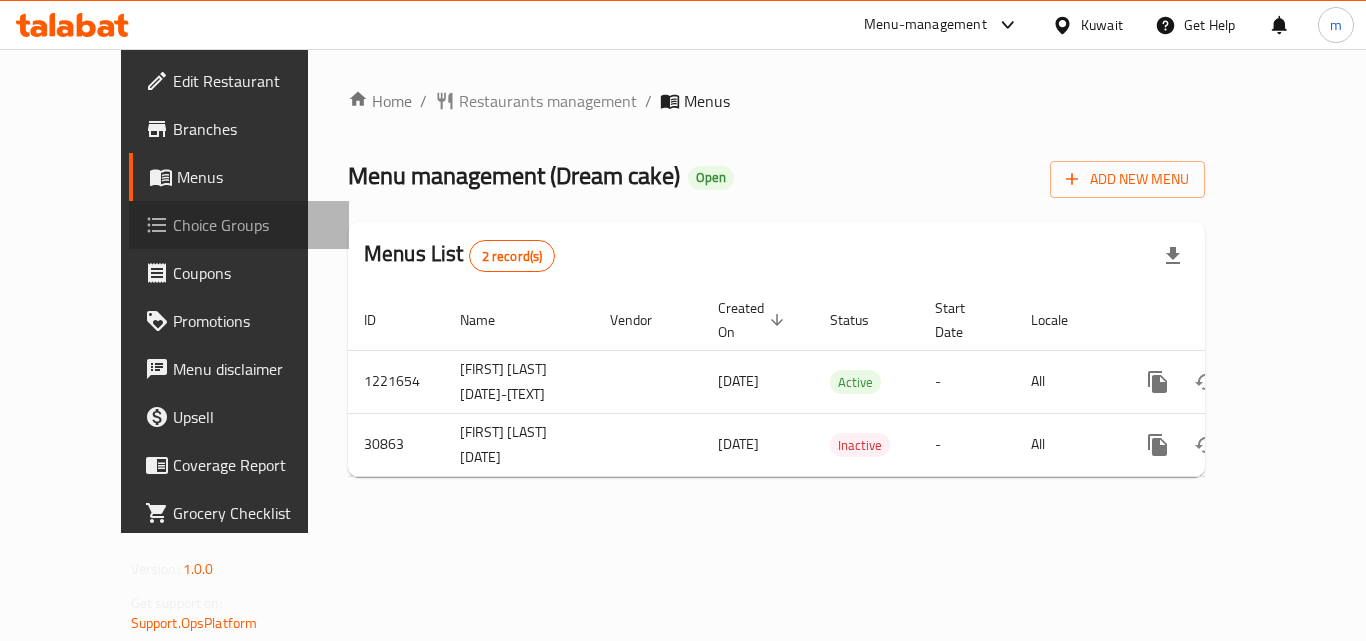 click on "Choice Groups" at bounding box center [253, 225] 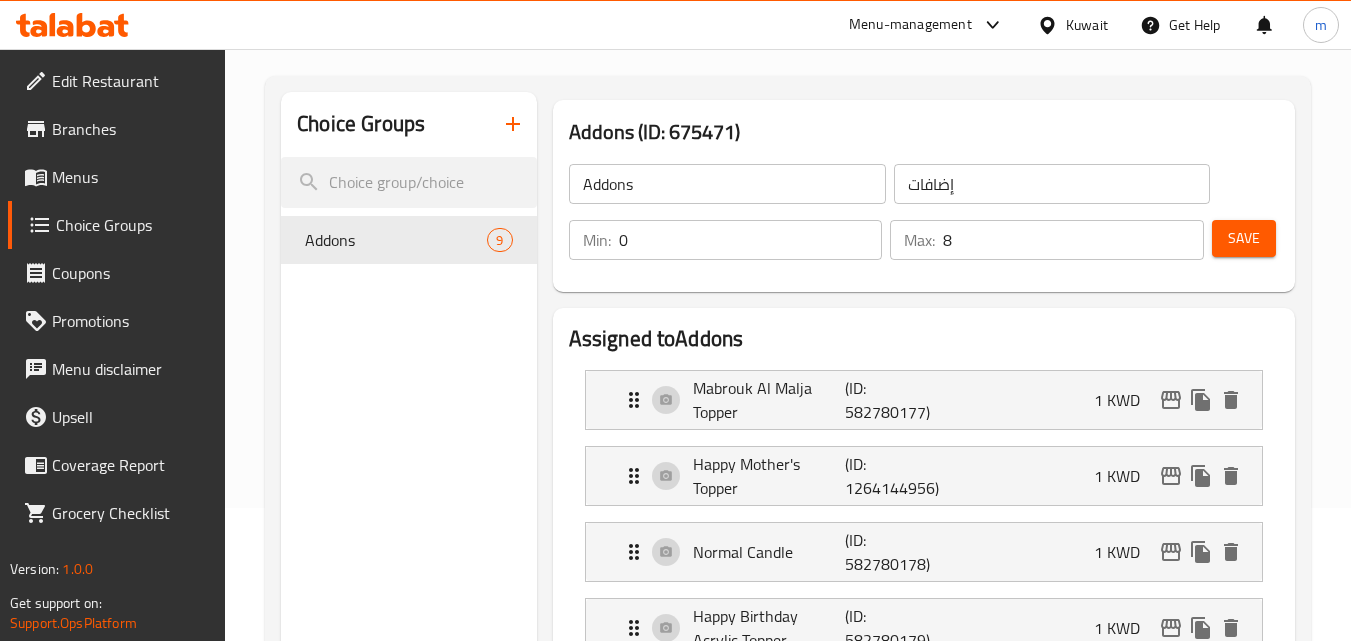 scroll, scrollTop: 0, scrollLeft: 0, axis: both 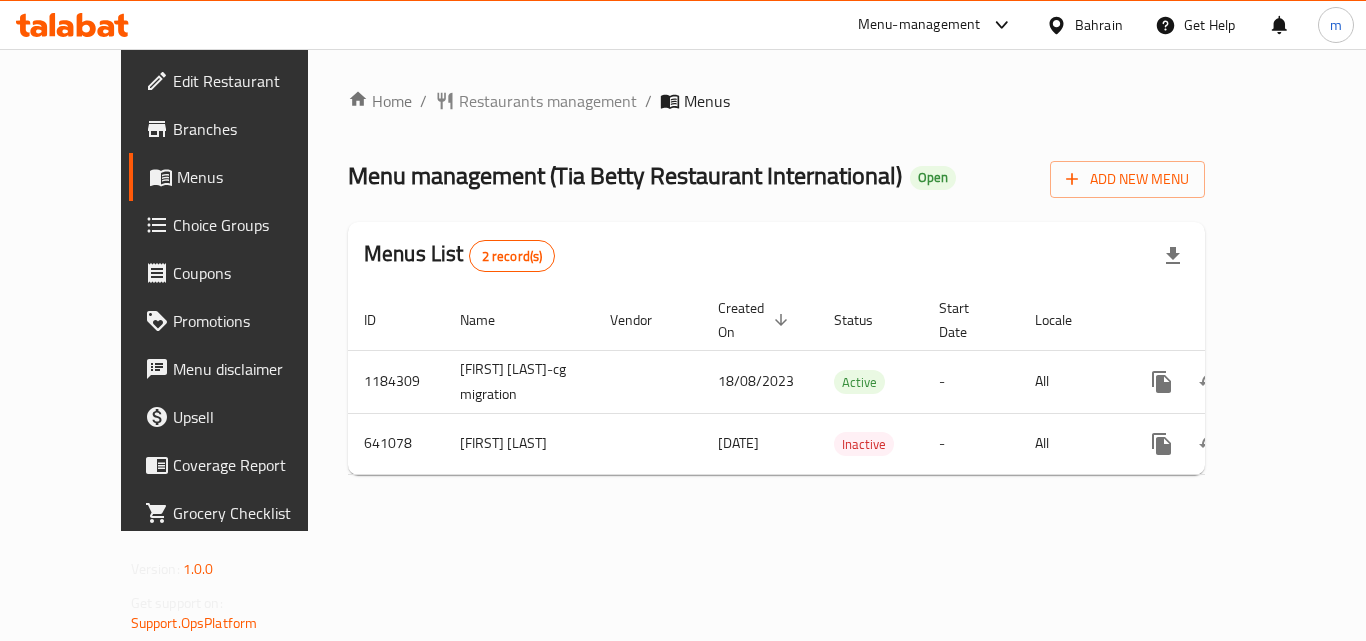 click 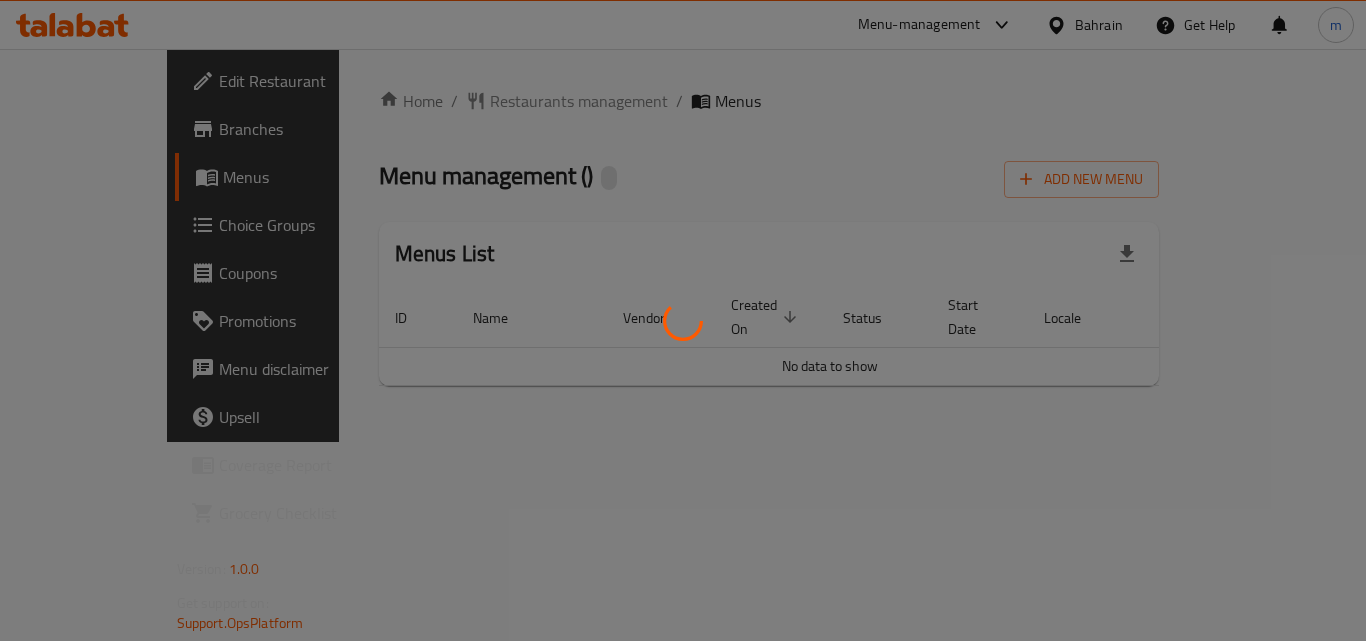 scroll, scrollTop: 0, scrollLeft: 0, axis: both 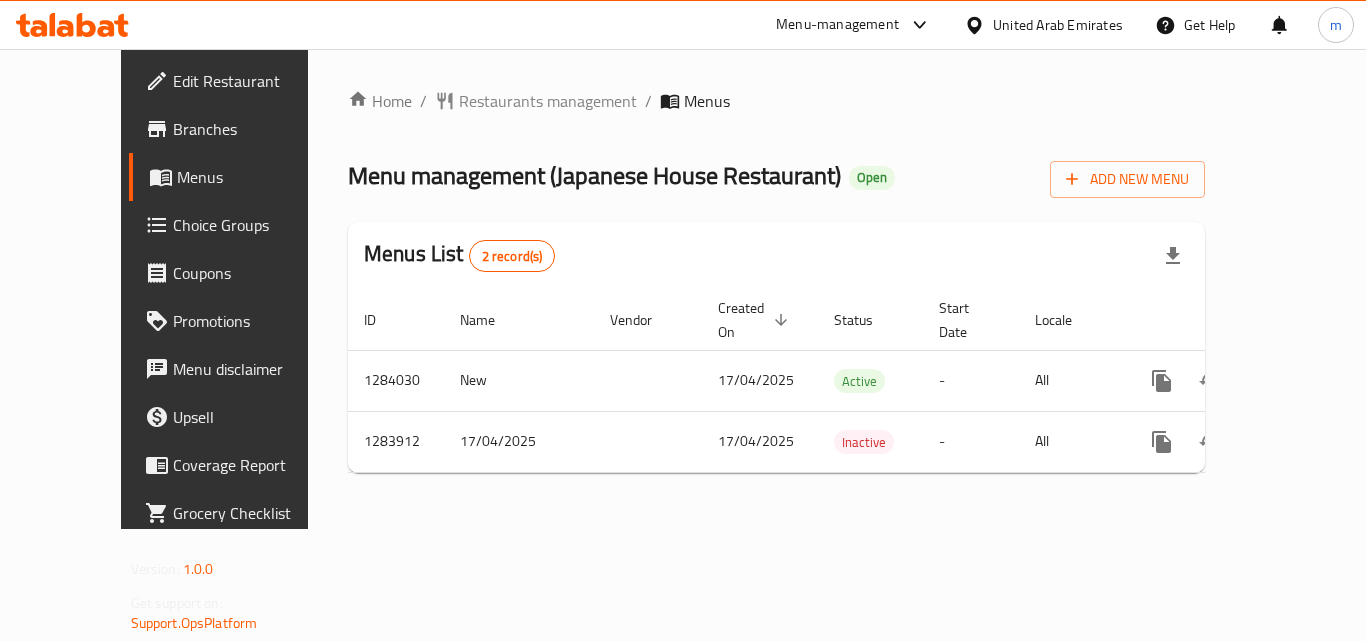 click 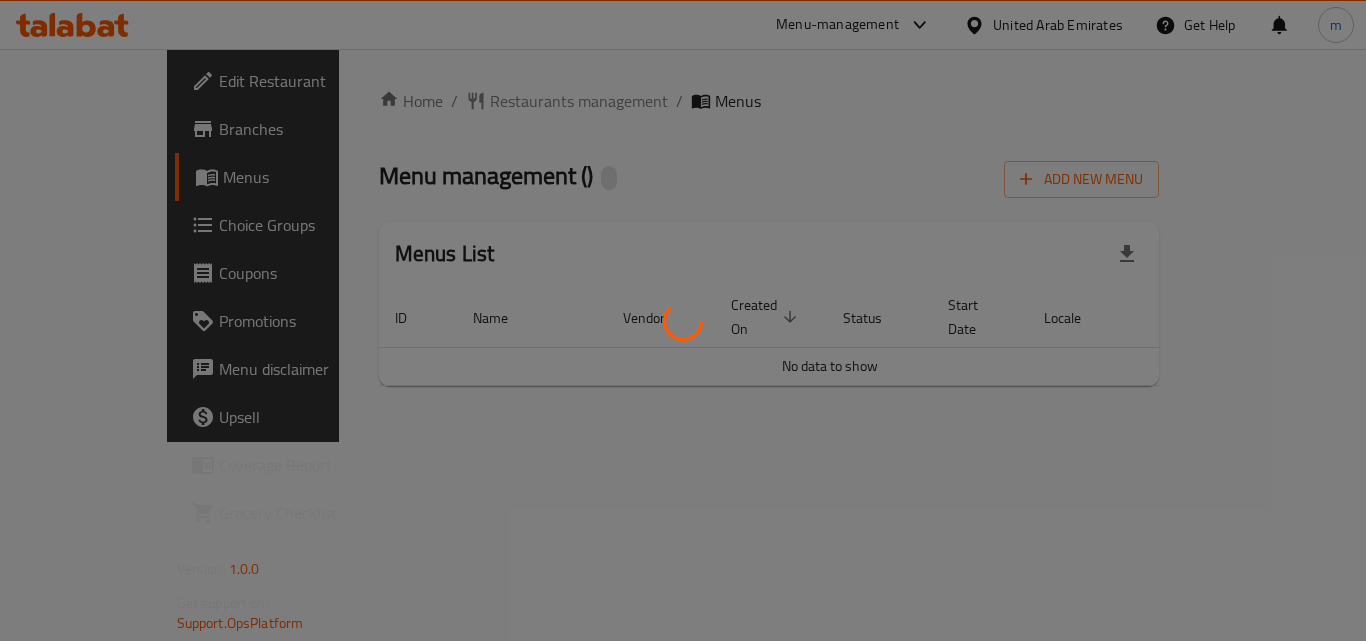 scroll, scrollTop: 0, scrollLeft: 0, axis: both 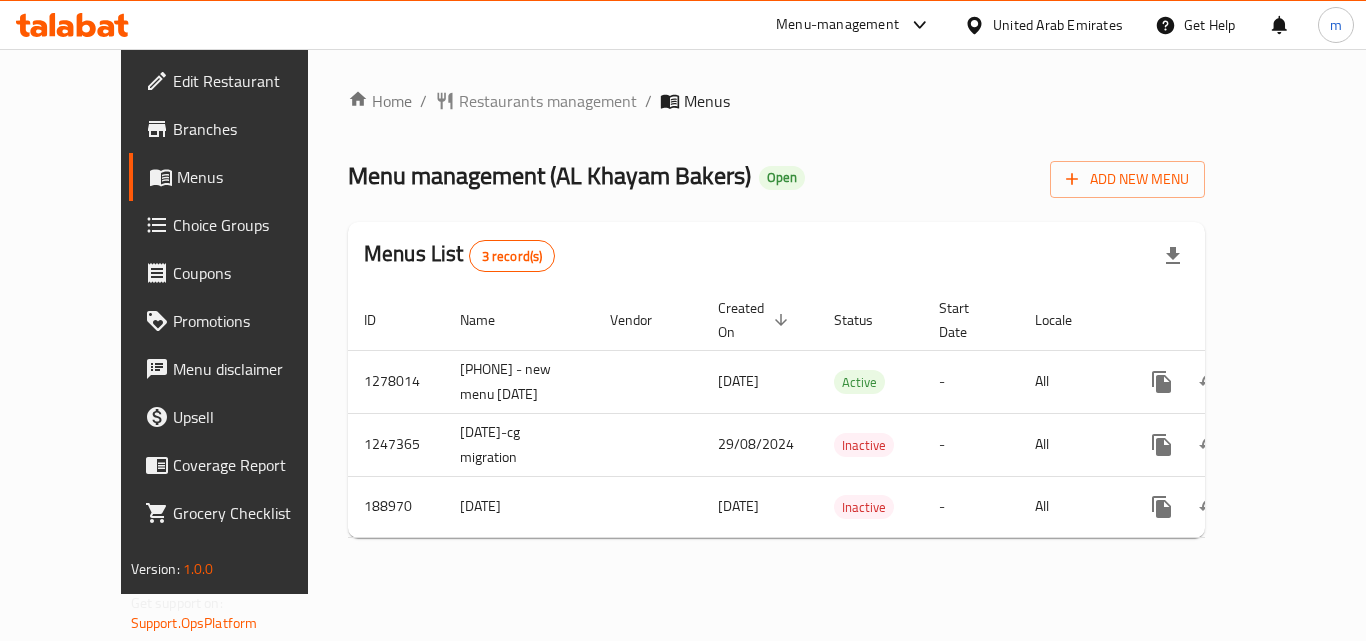 click 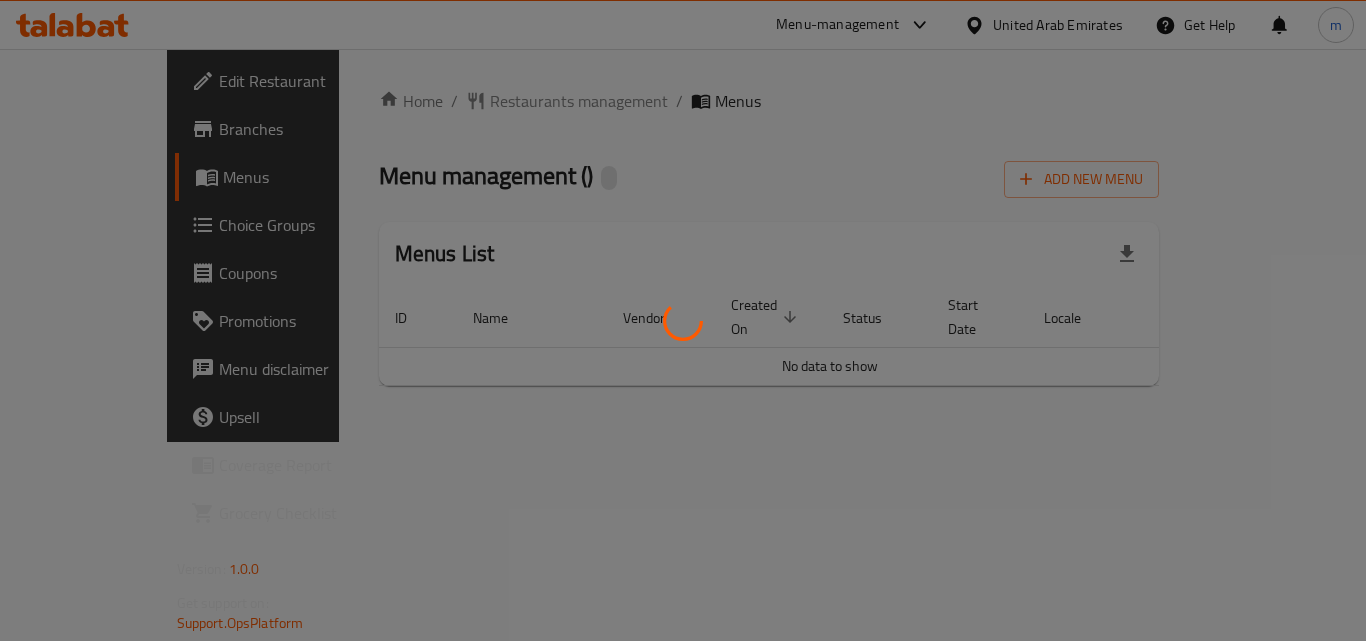scroll, scrollTop: 0, scrollLeft: 0, axis: both 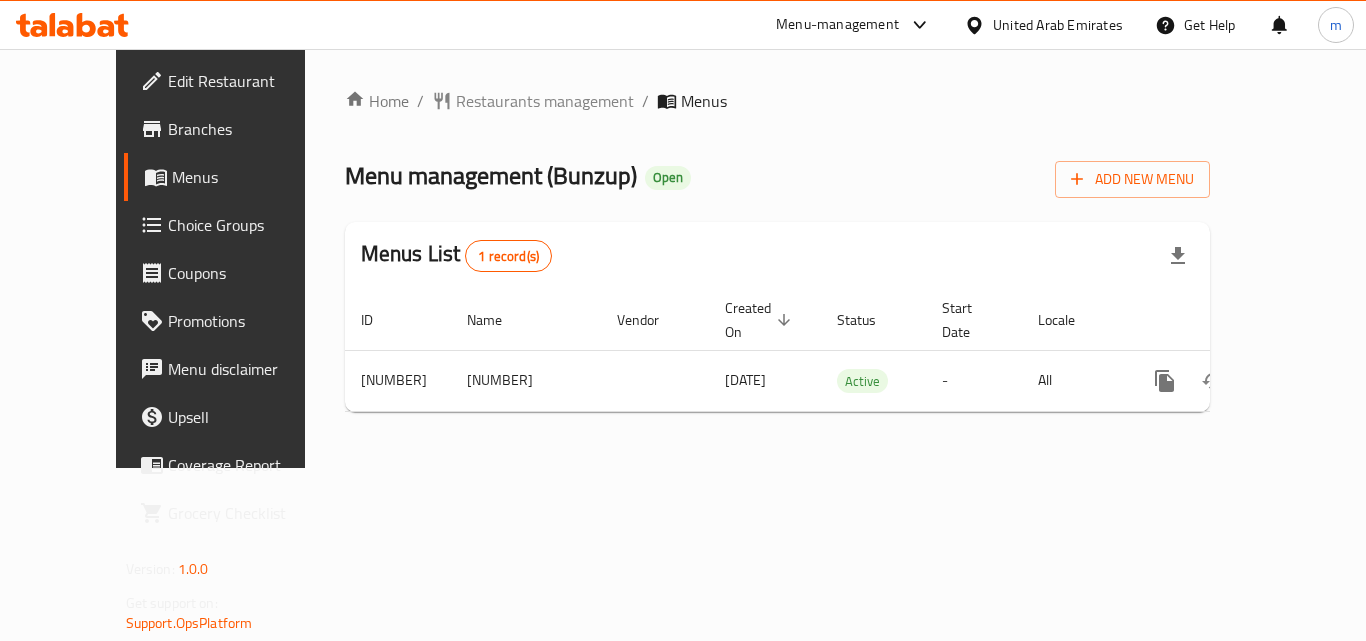click 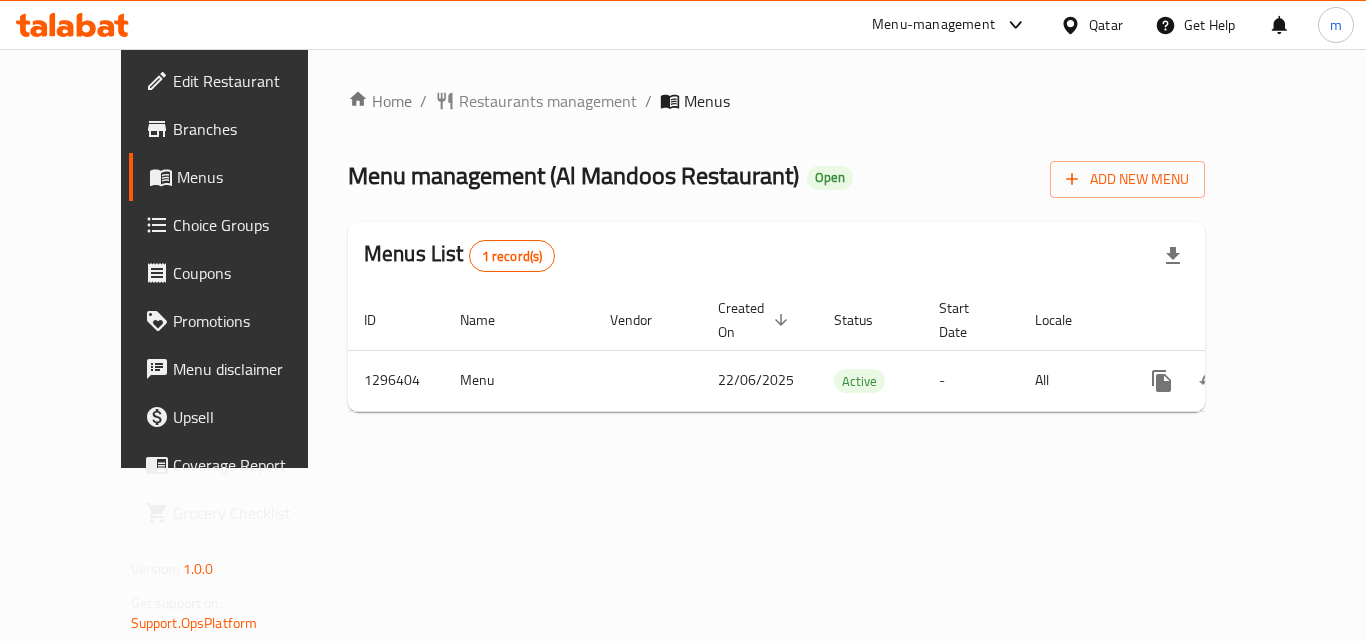 scroll, scrollTop: 0, scrollLeft: 0, axis: both 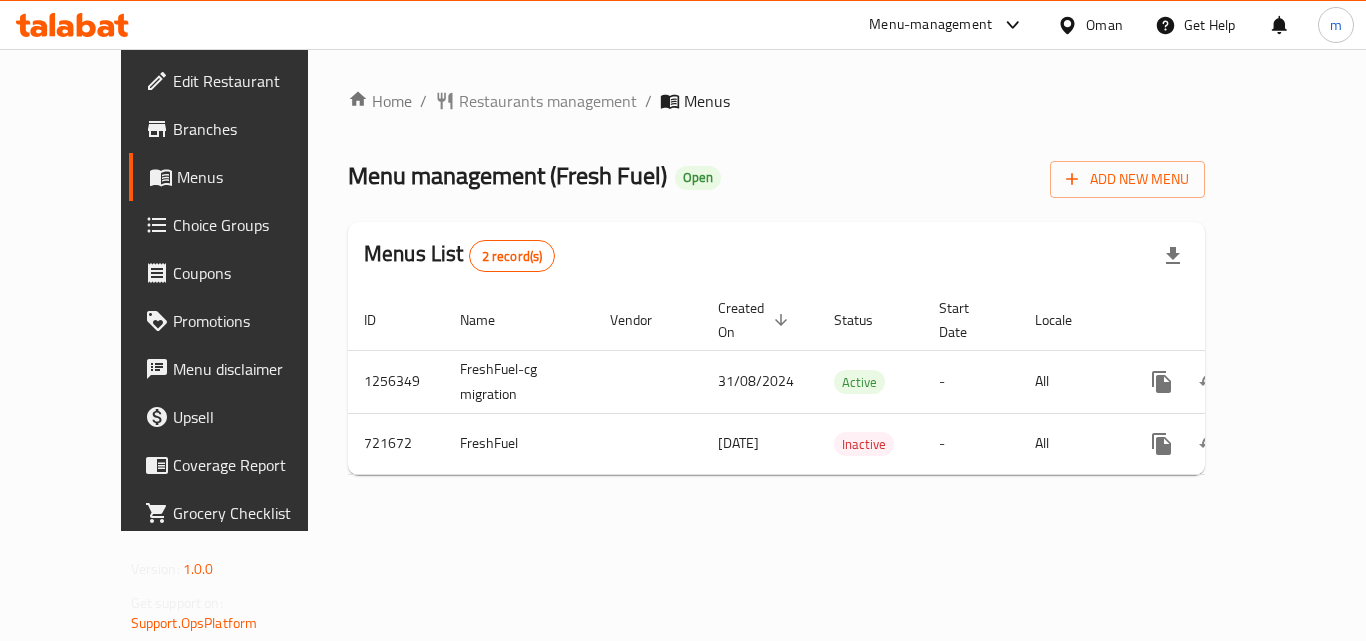 click 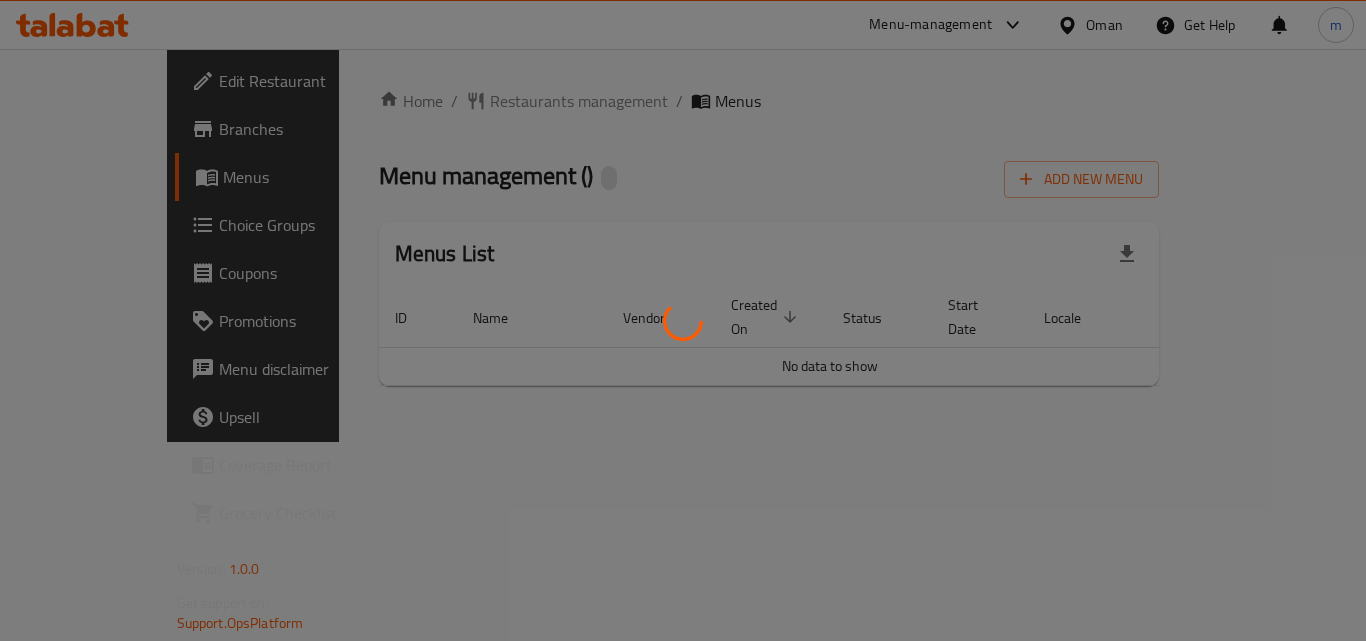 scroll, scrollTop: 0, scrollLeft: 0, axis: both 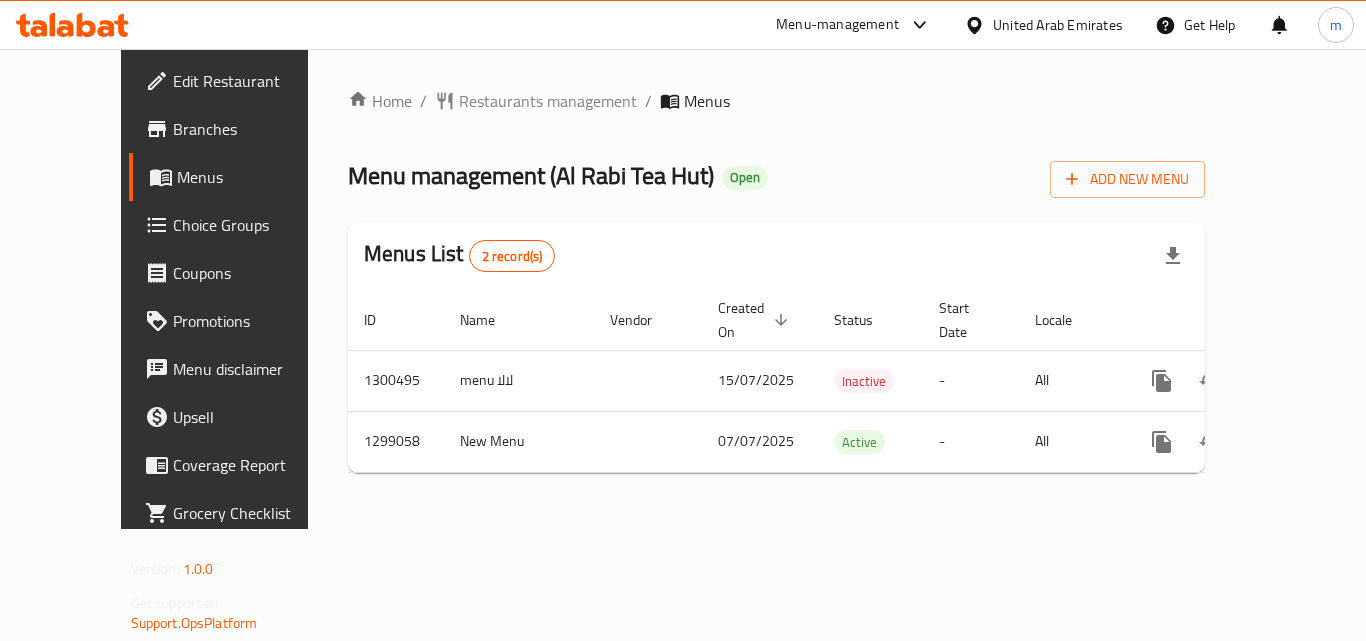 click 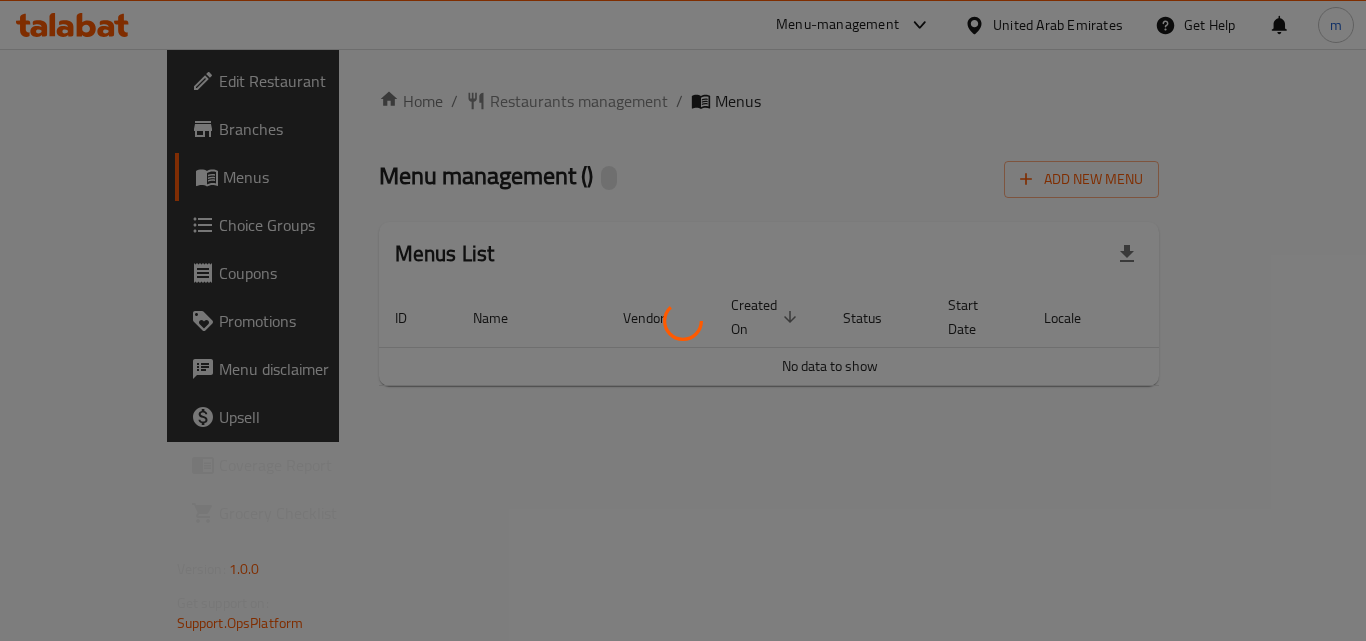 scroll, scrollTop: 0, scrollLeft: 0, axis: both 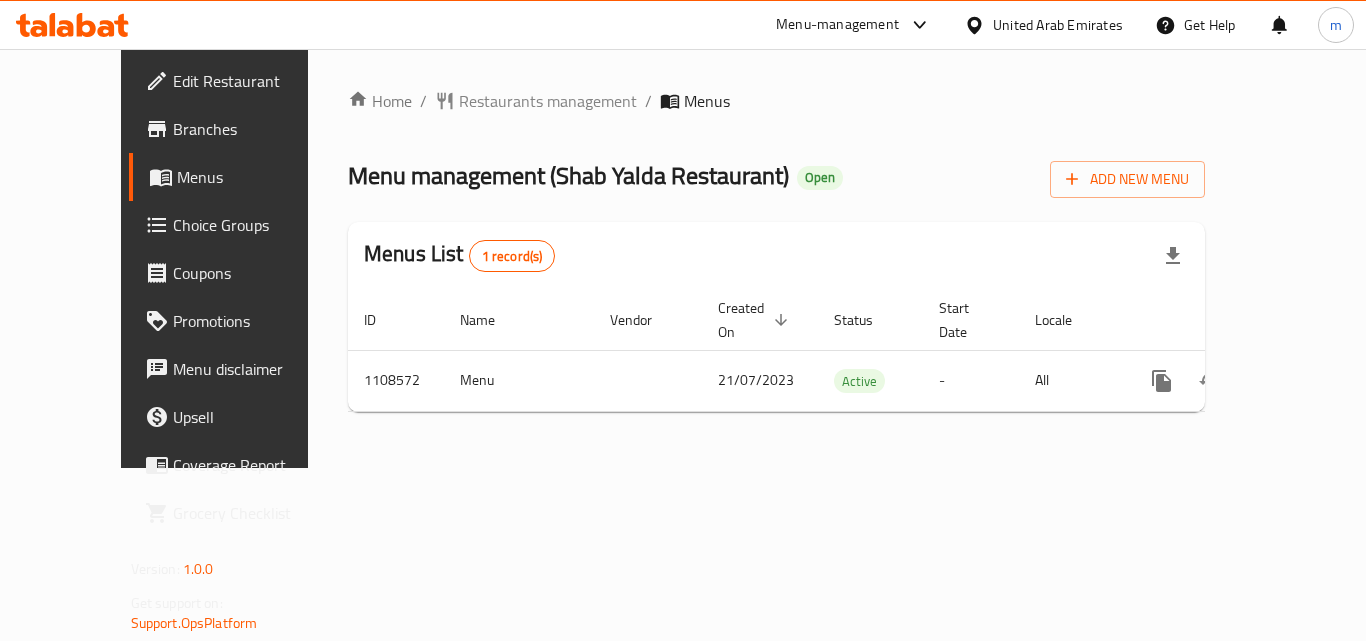 click 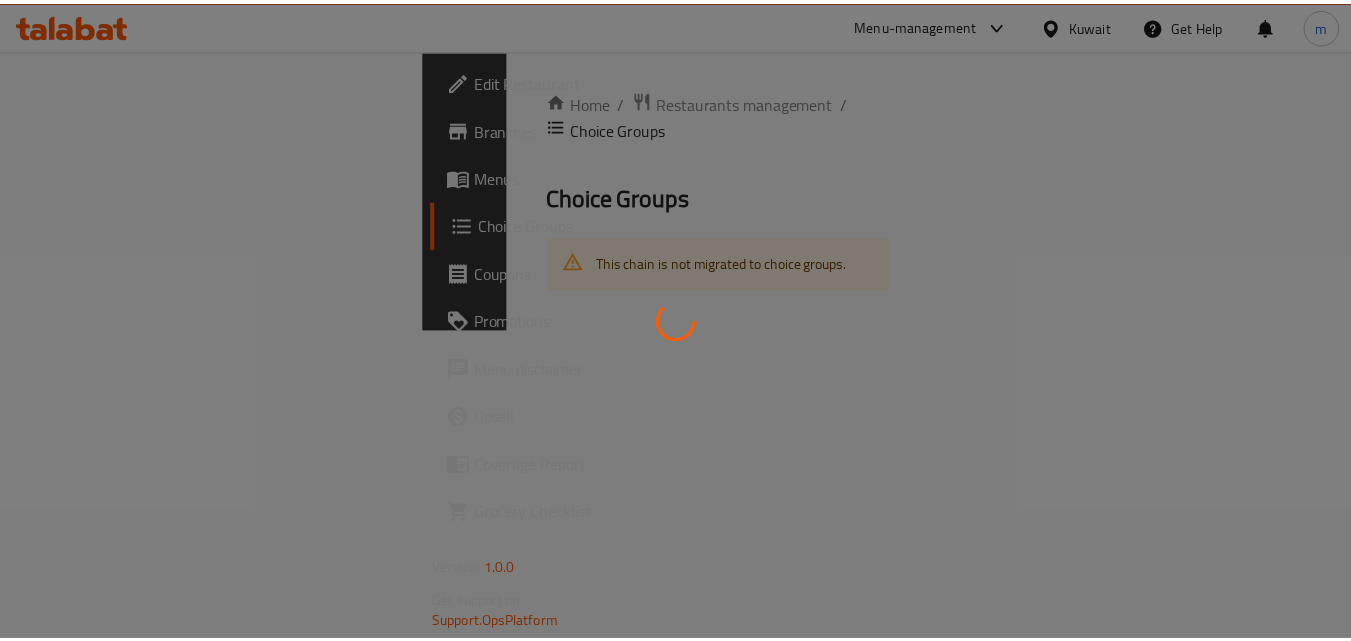 scroll, scrollTop: 0, scrollLeft: 0, axis: both 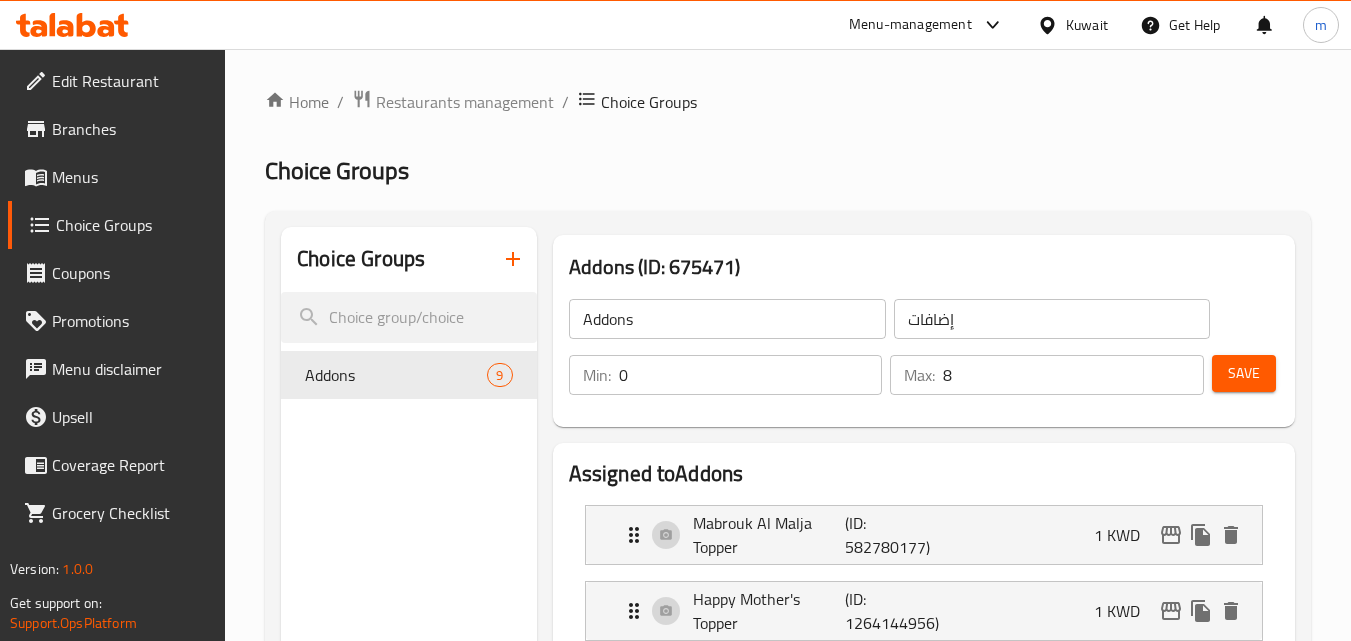 click 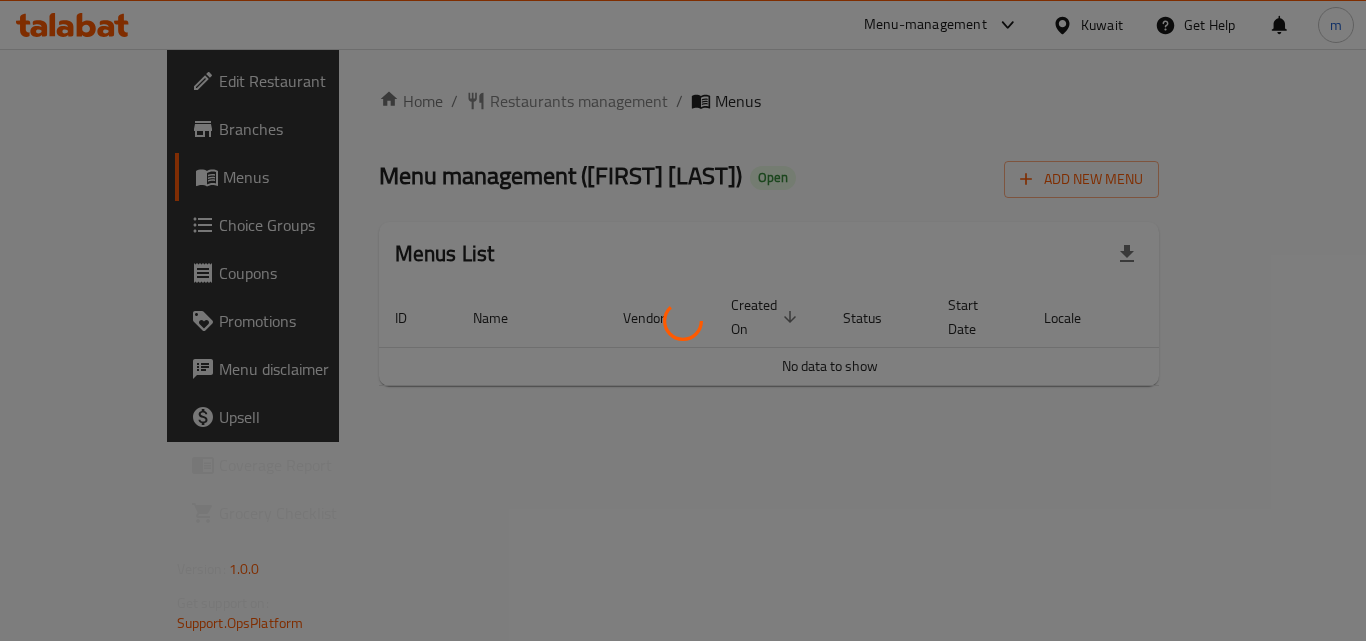 scroll, scrollTop: 0, scrollLeft: 0, axis: both 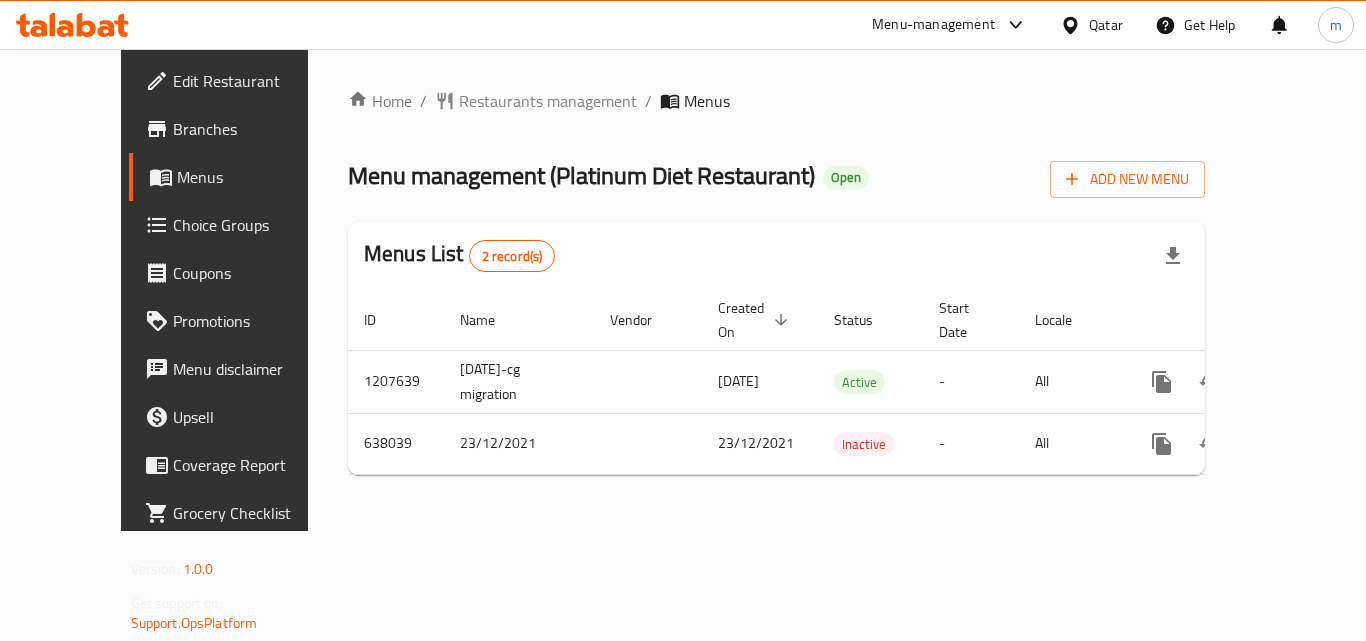 click 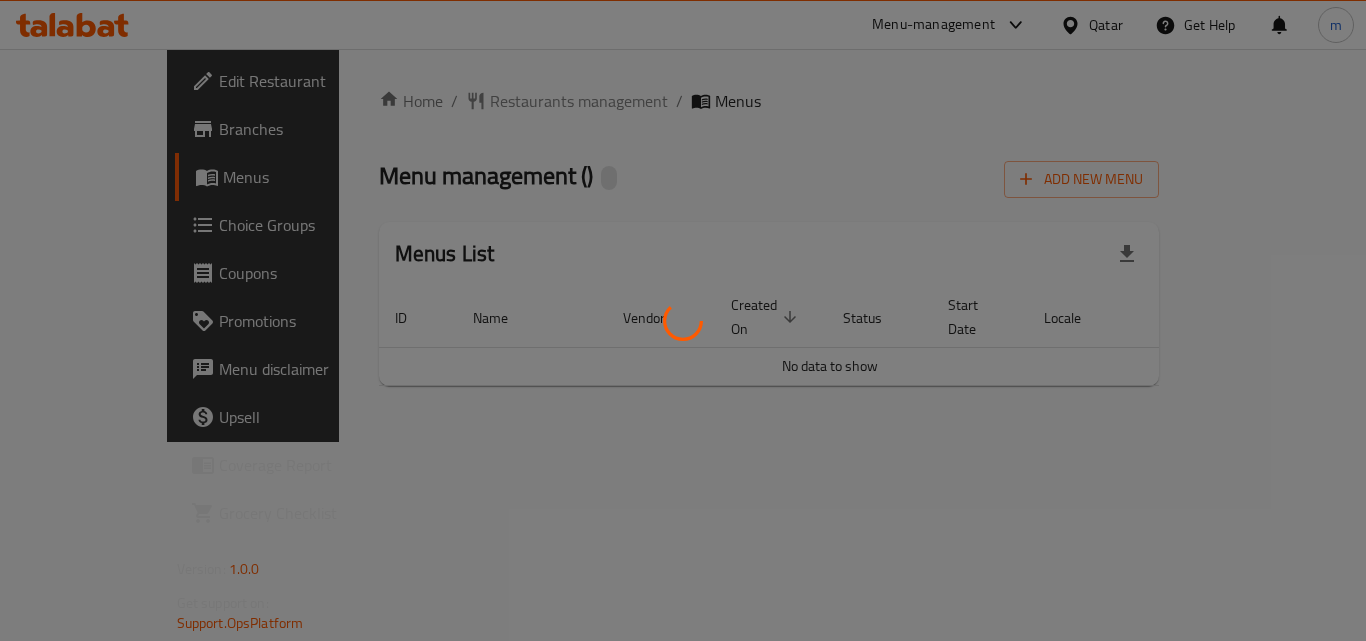 scroll, scrollTop: 0, scrollLeft: 0, axis: both 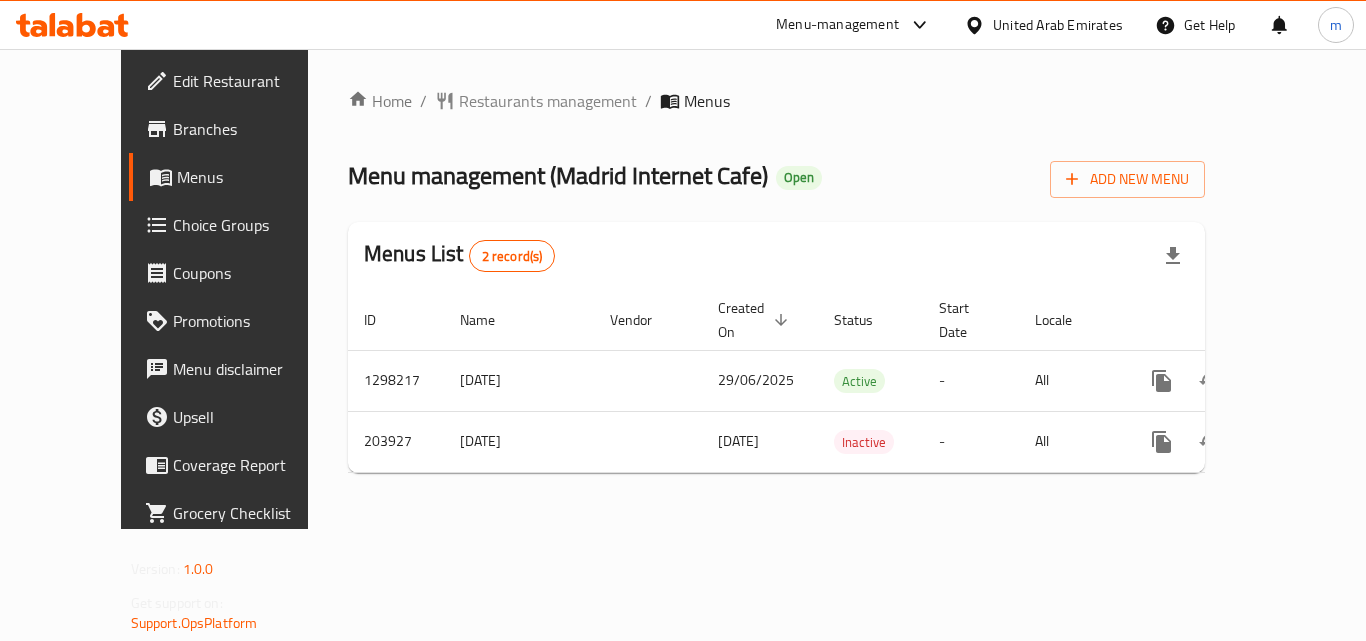 click 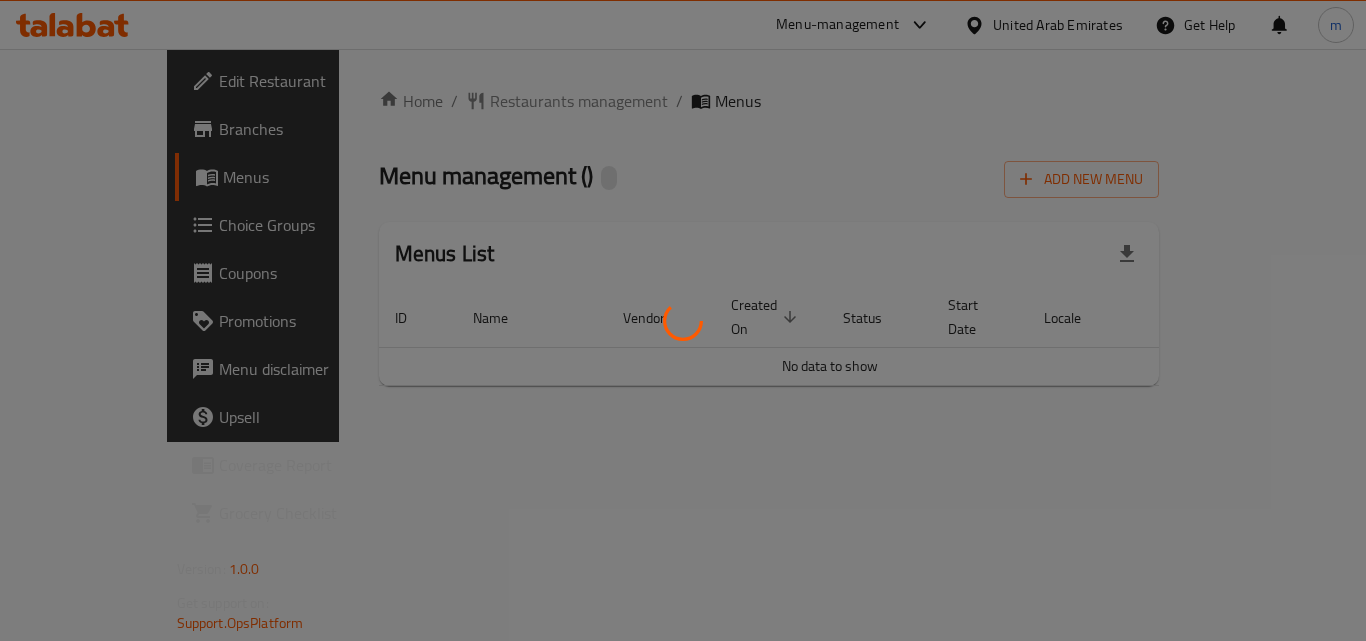 scroll, scrollTop: 0, scrollLeft: 0, axis: both 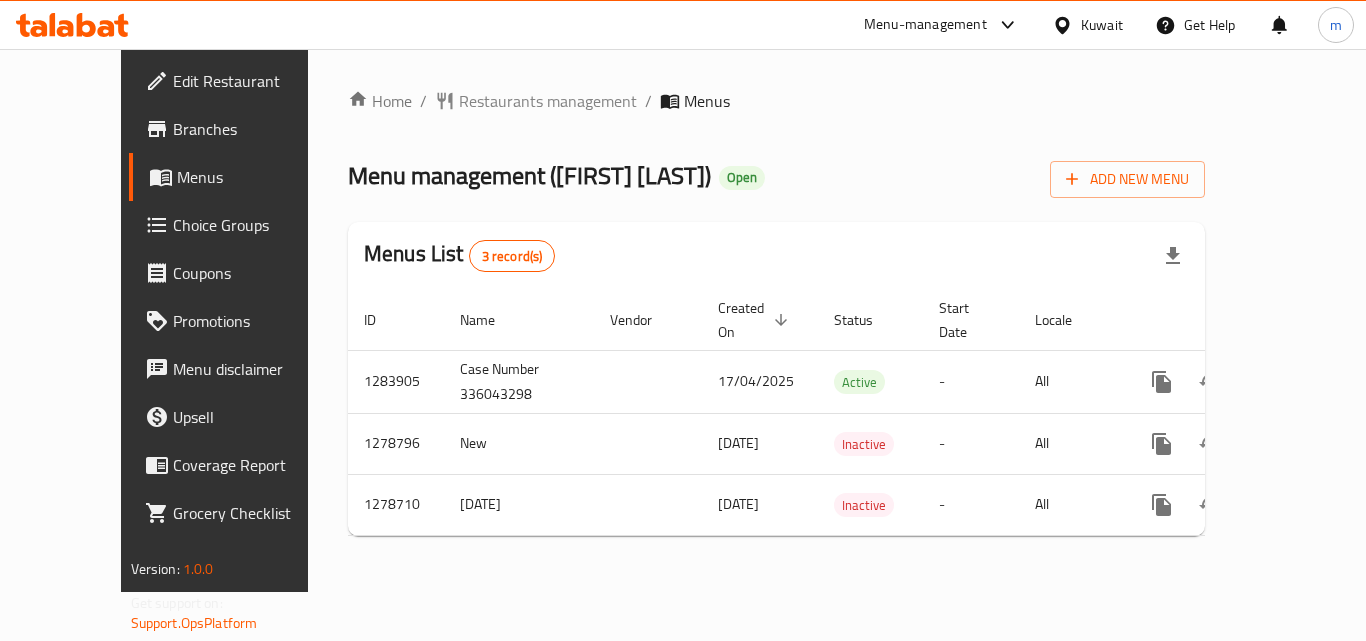 click 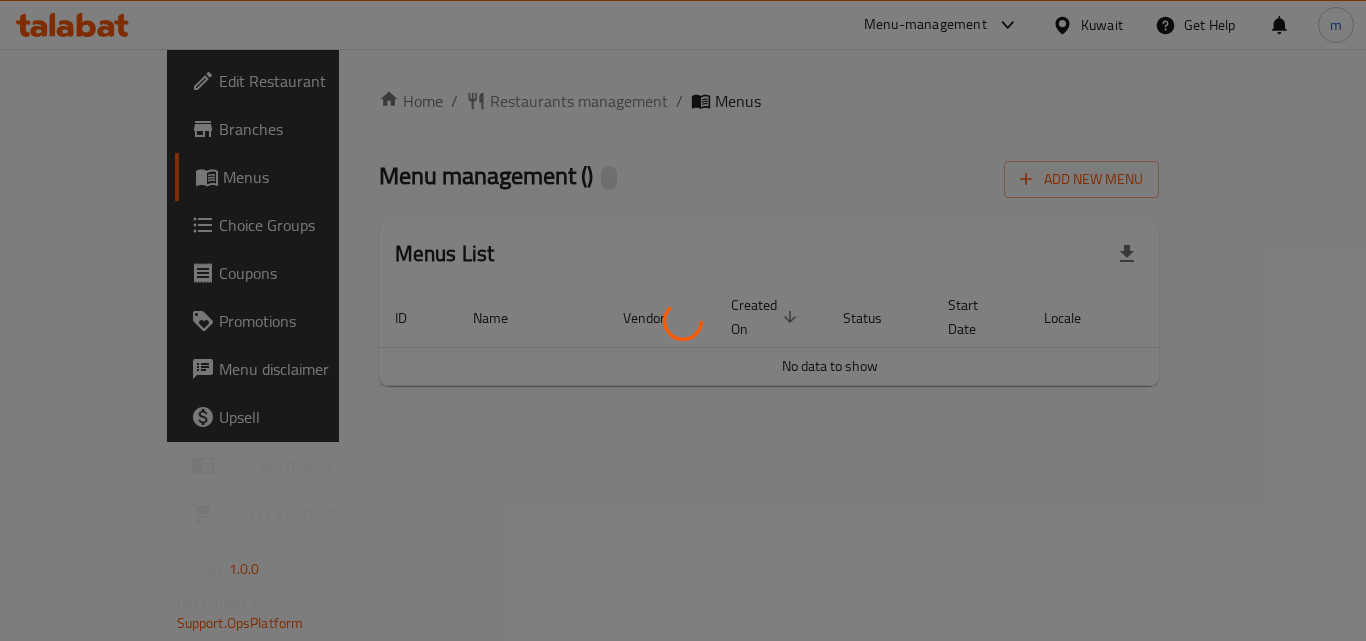 scroll, scrollTop: 0, scrollLeft: 0, axis: both 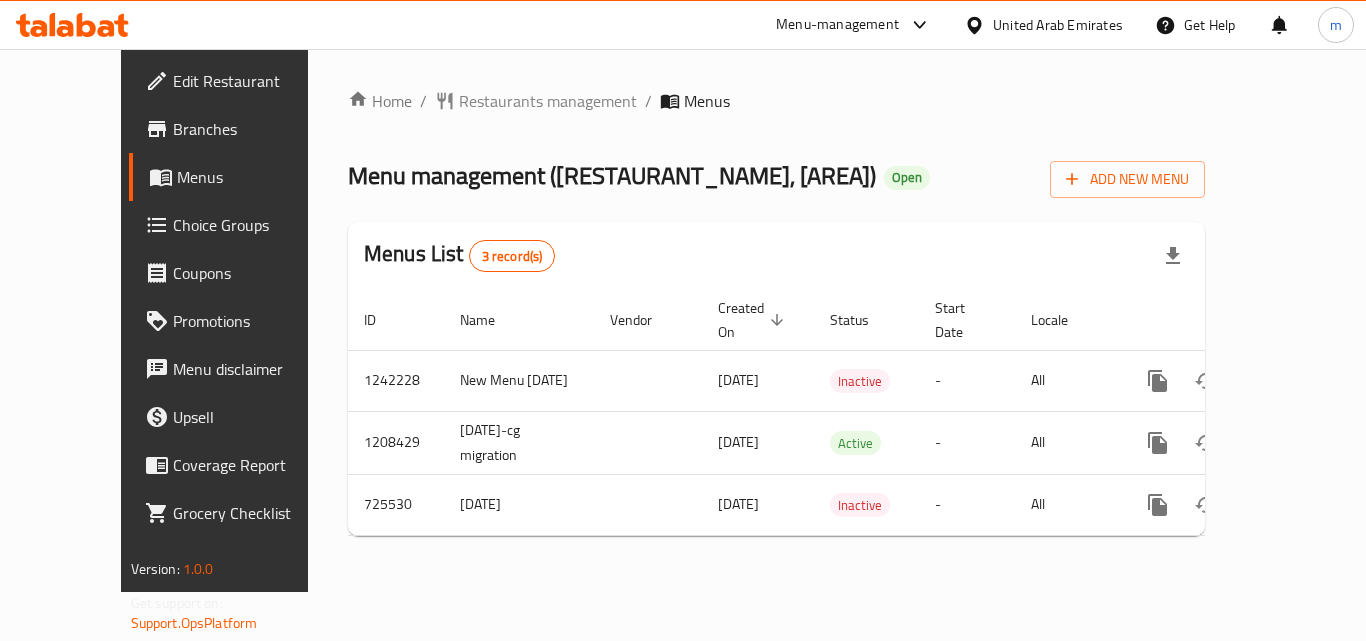 click 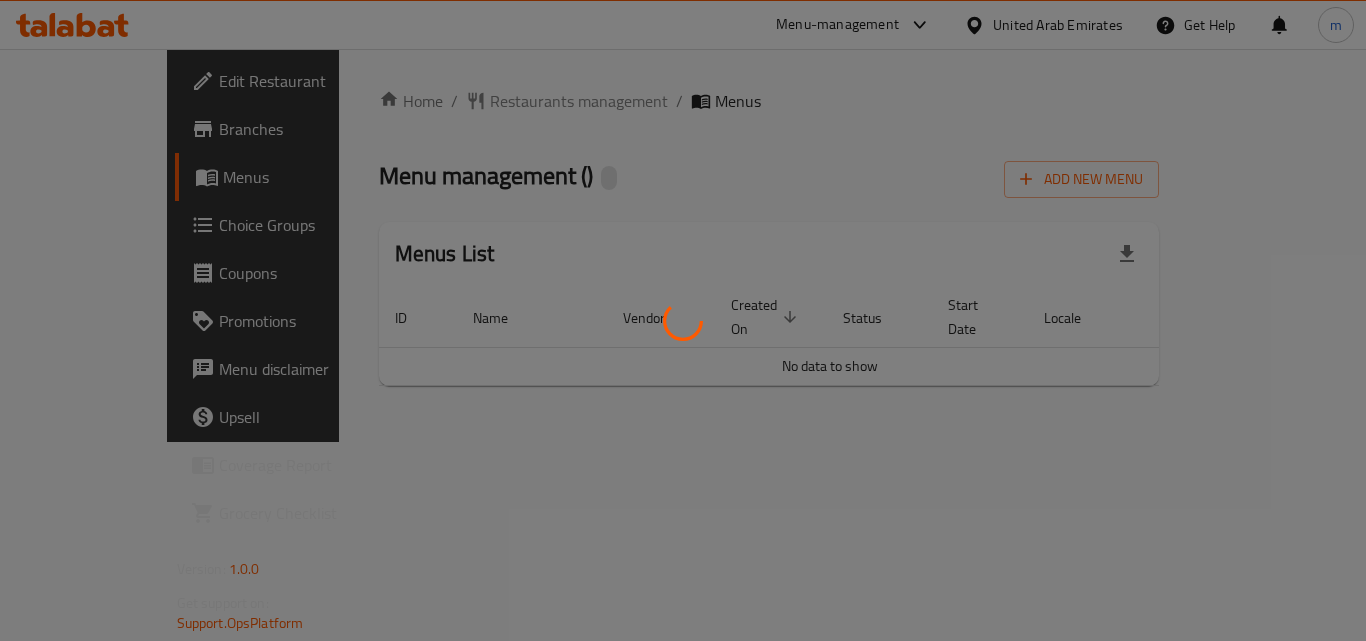 scroll, scrollTop: 0, scrollLeft: 0, axis: both 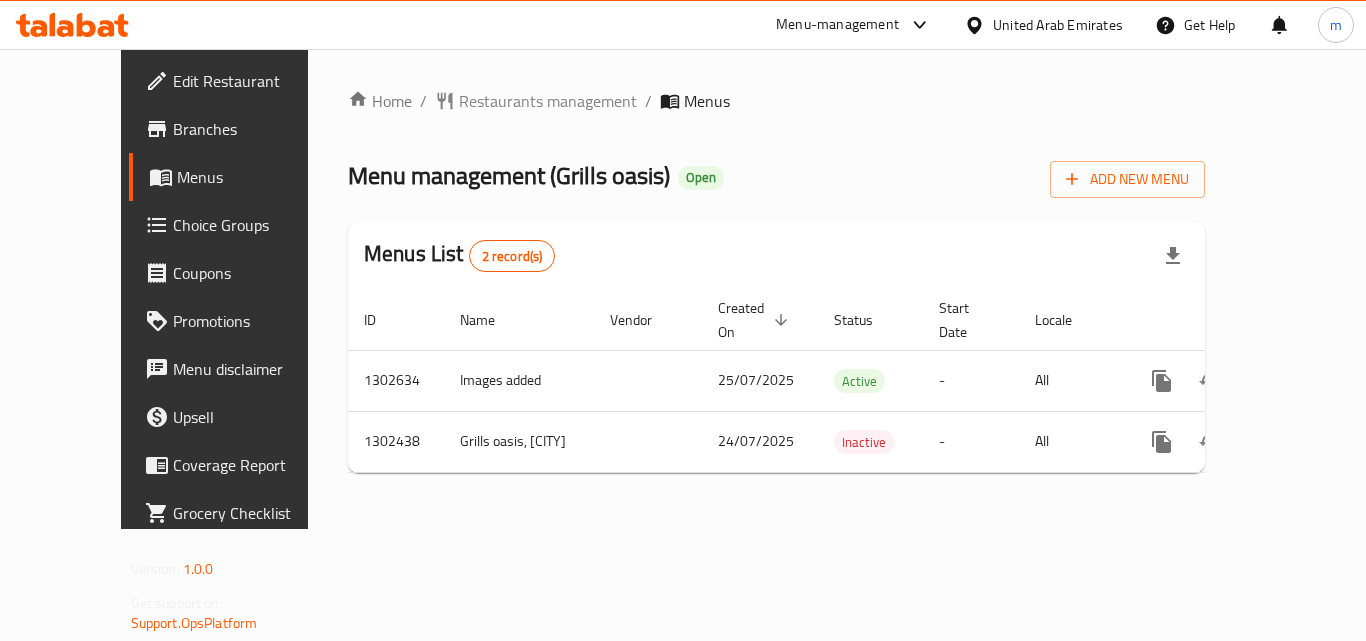 click 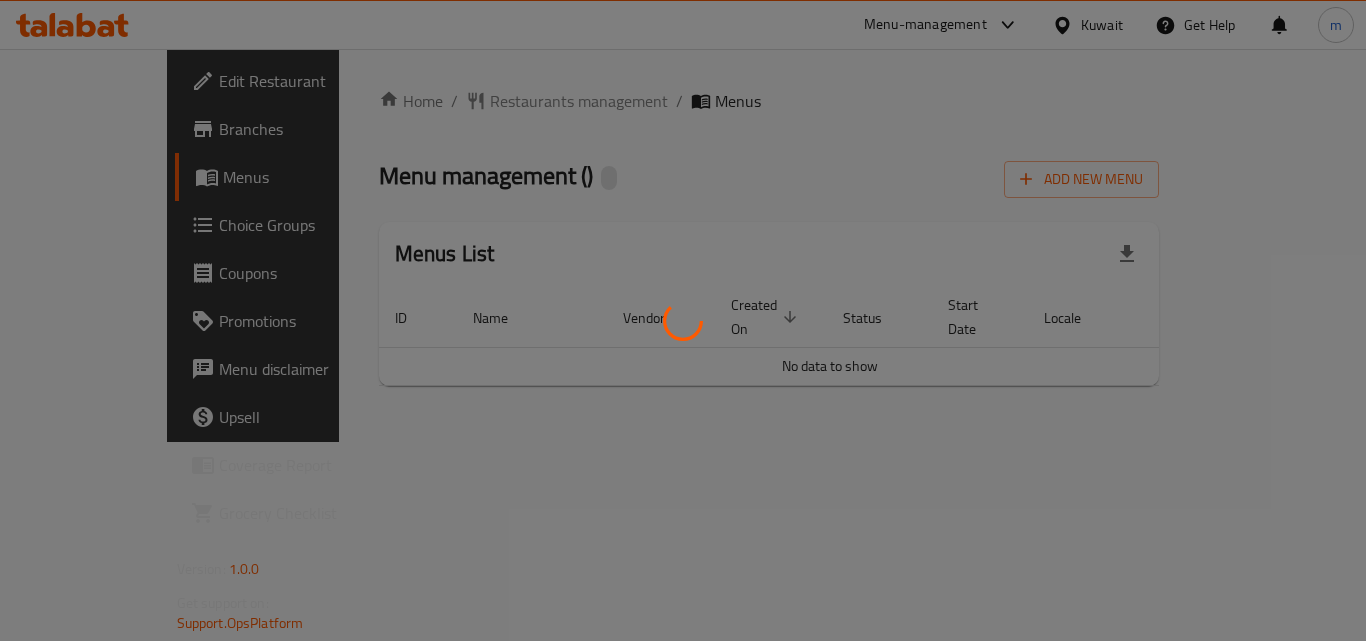 scroll, scrollTop: 0, scrollLeft: 0, axis: both 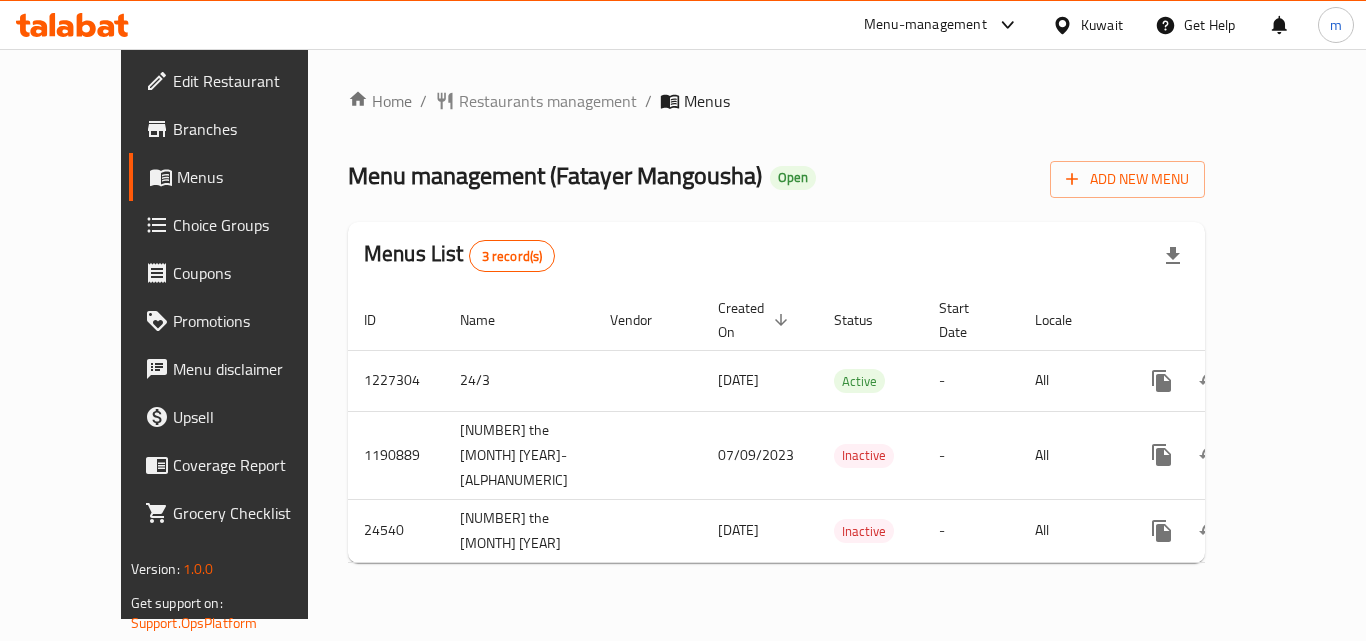 click 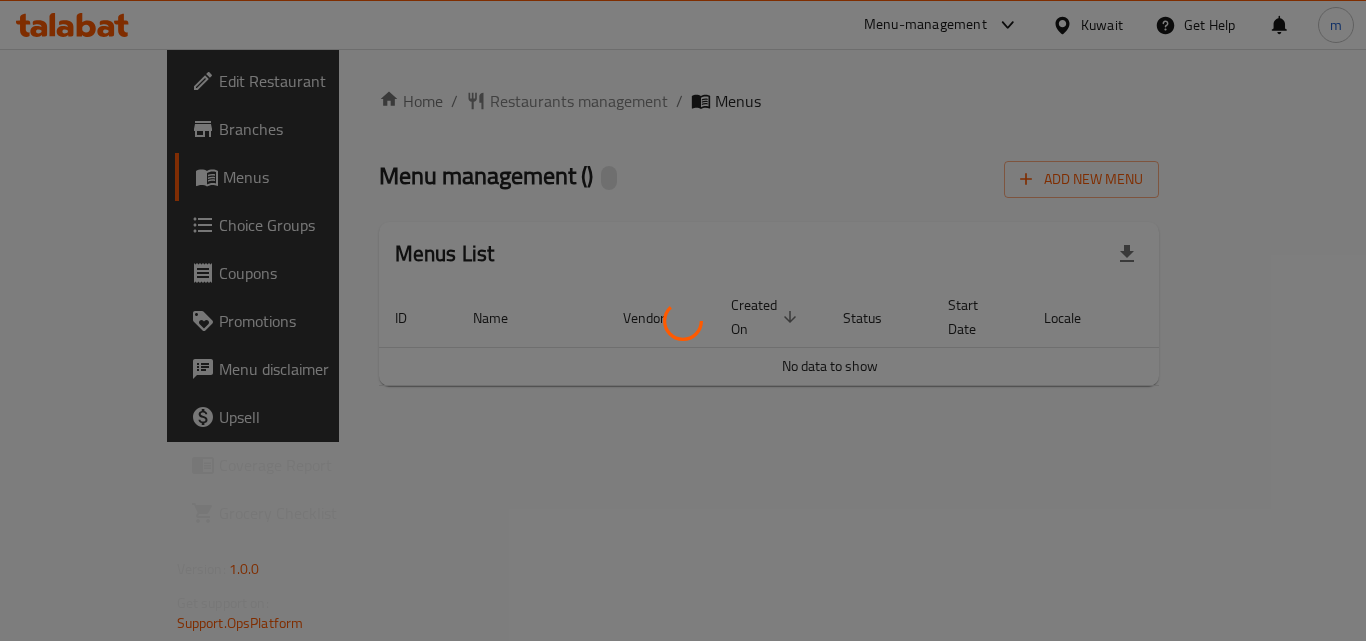 scroll, scrollTop: 0, scrollLeft: 0, axis: both 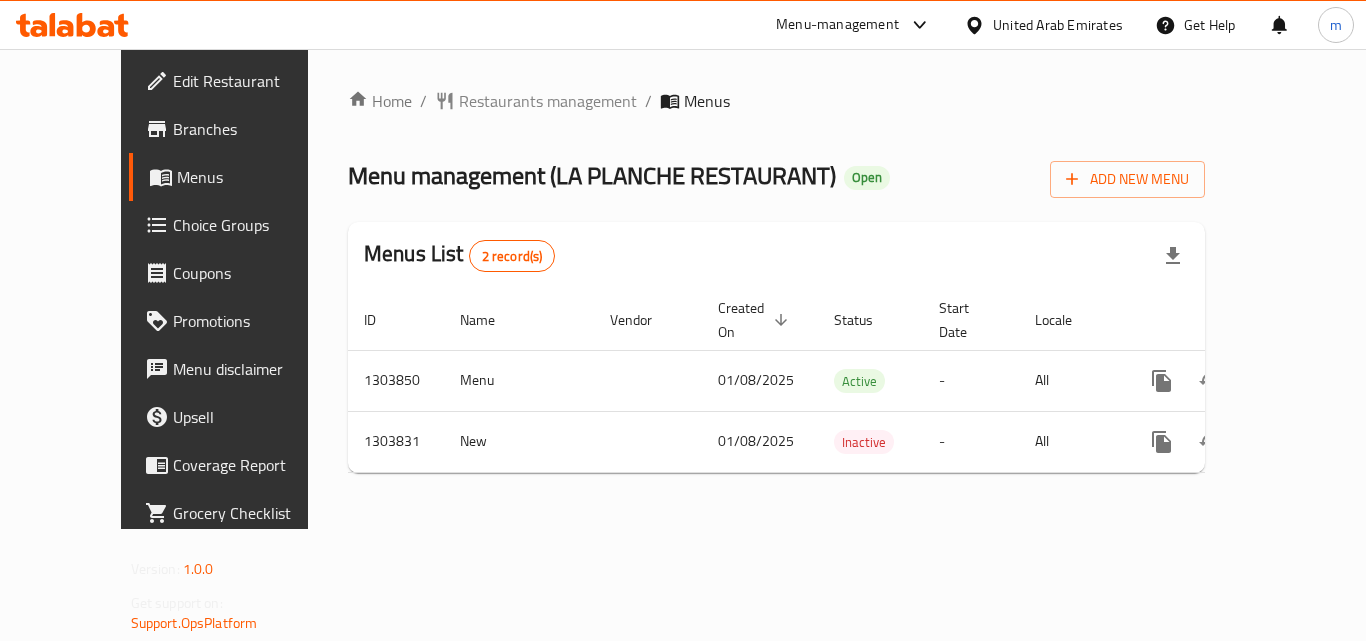 click 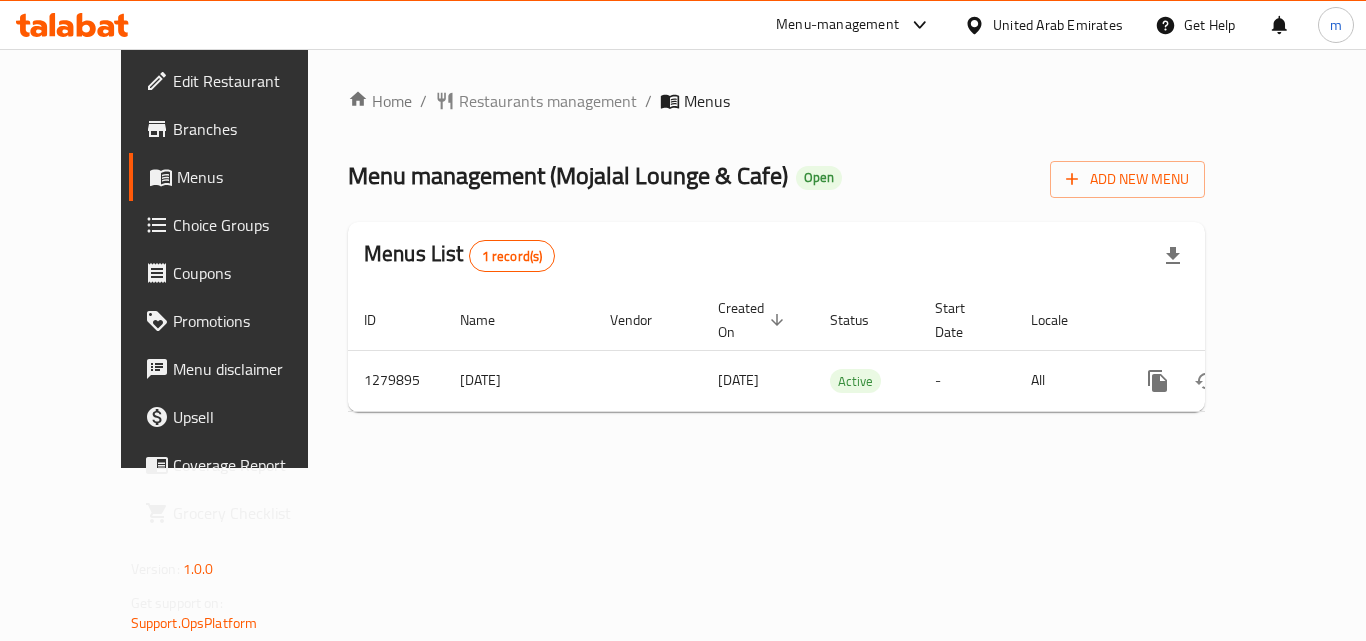 scroll, scrollTop: 0, scrollLeft: 0, axis: both 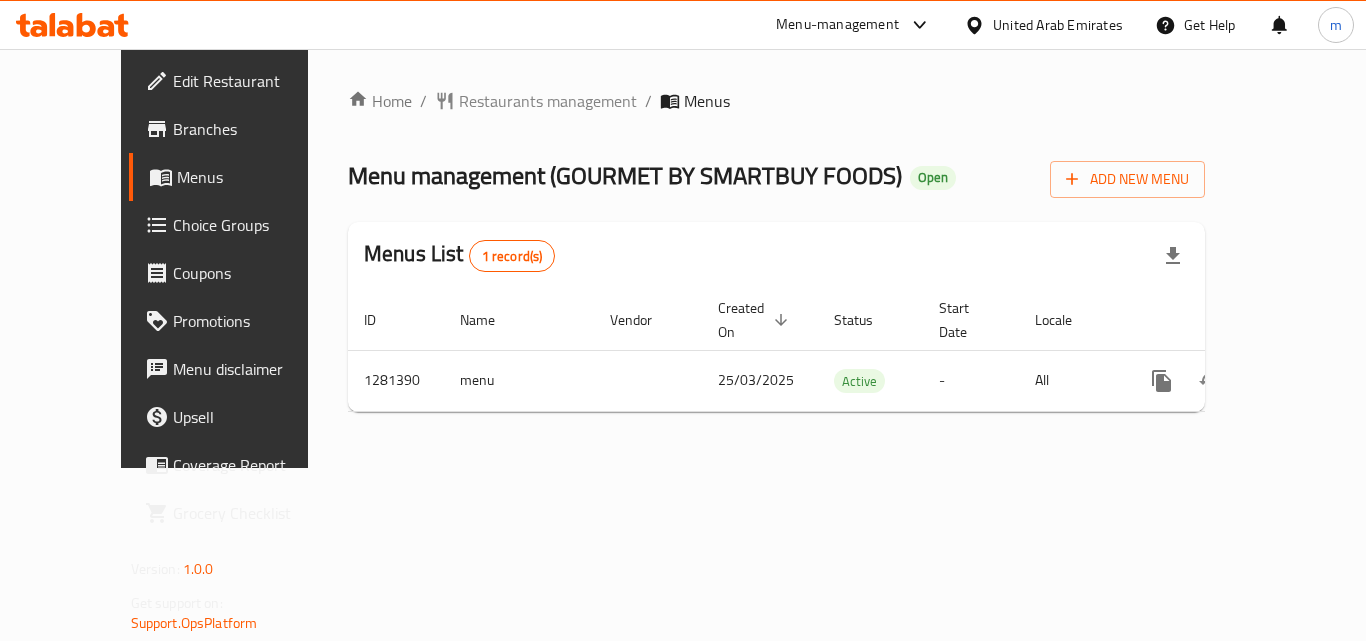 click 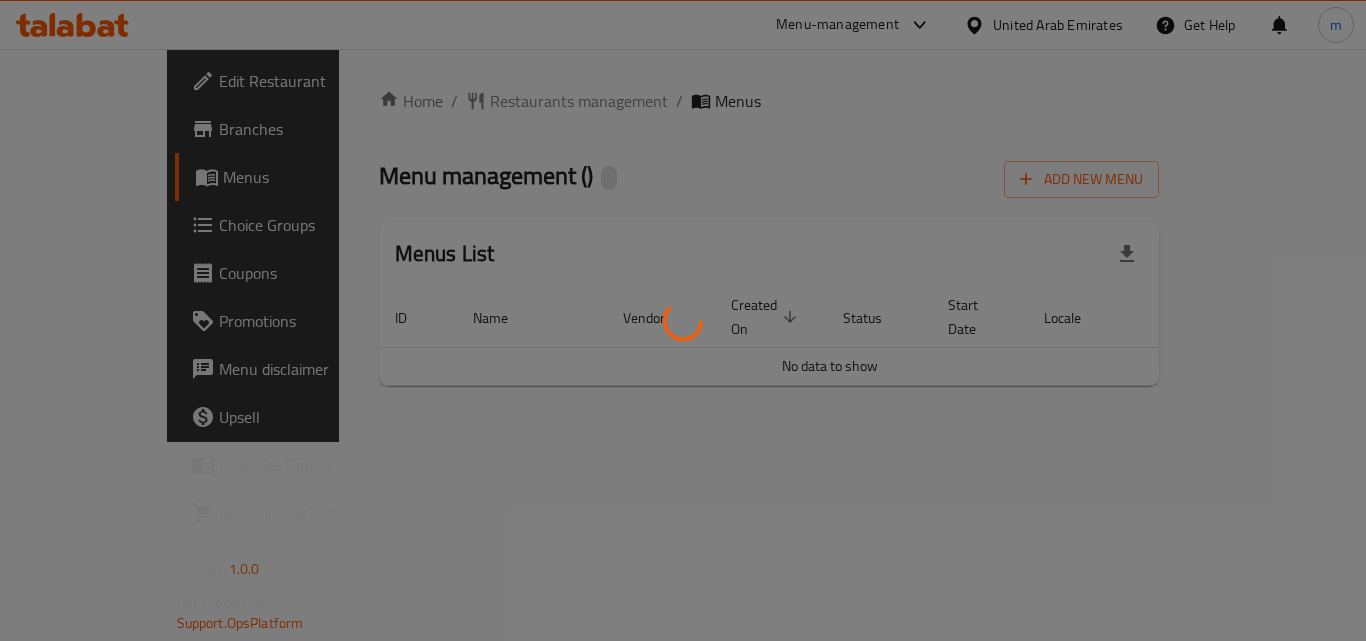 scroll, scrollTop: 0, scrollLeft: 0, axis: both 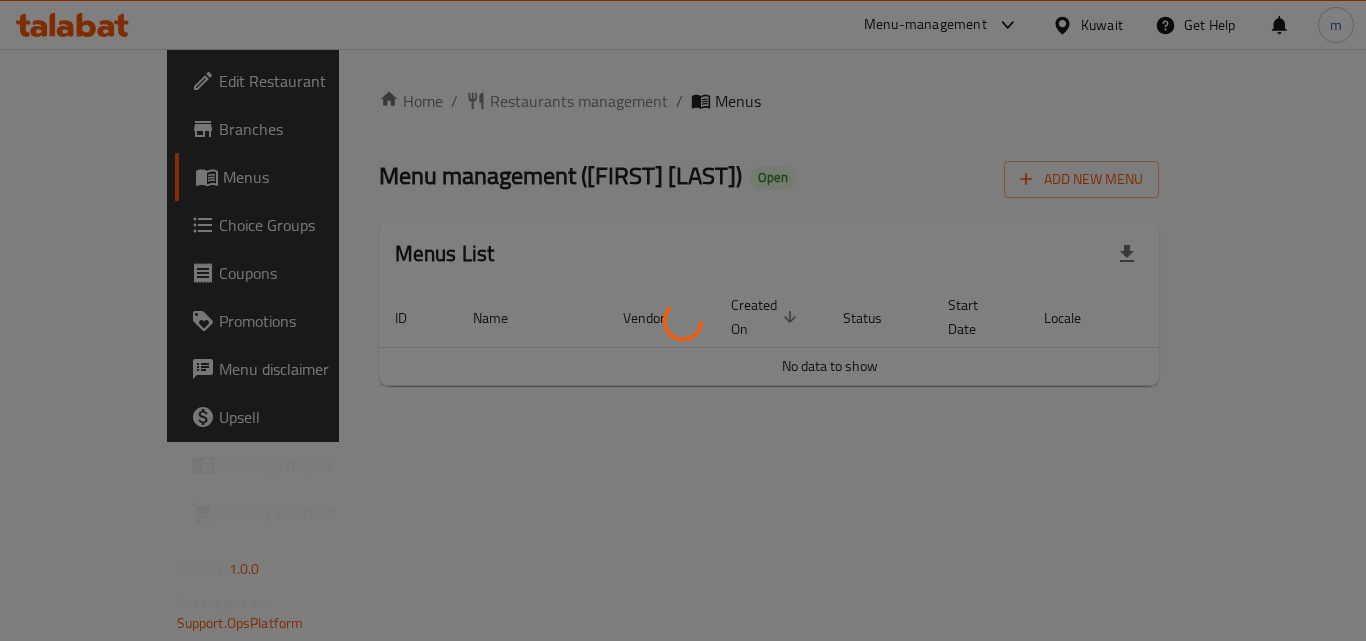 click at bounding box center (683, 320) 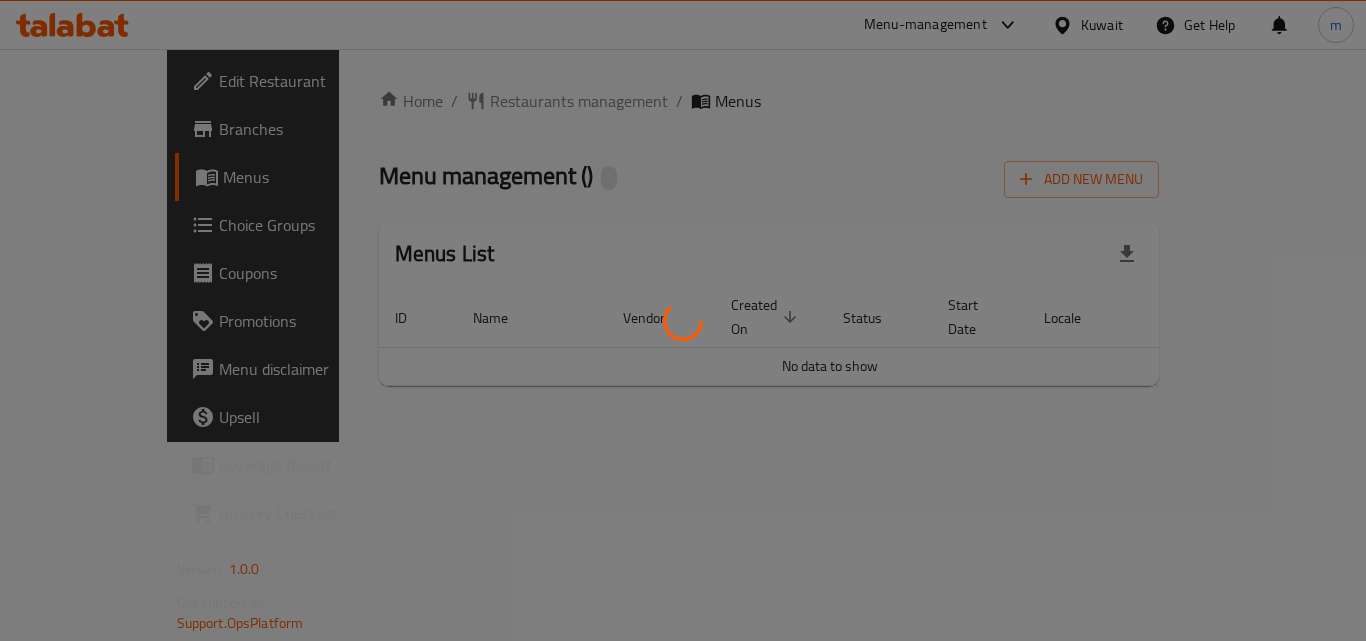 scroll, scrollTop: 0, scrollLeft: 0, axis: both 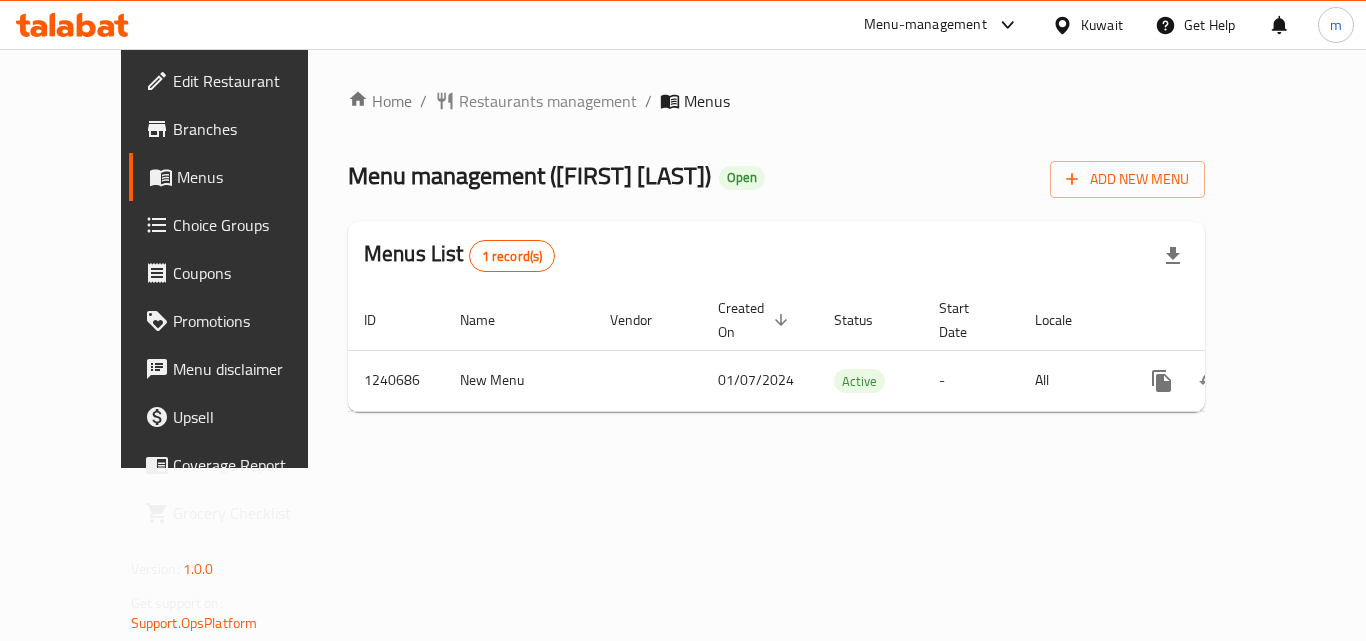click 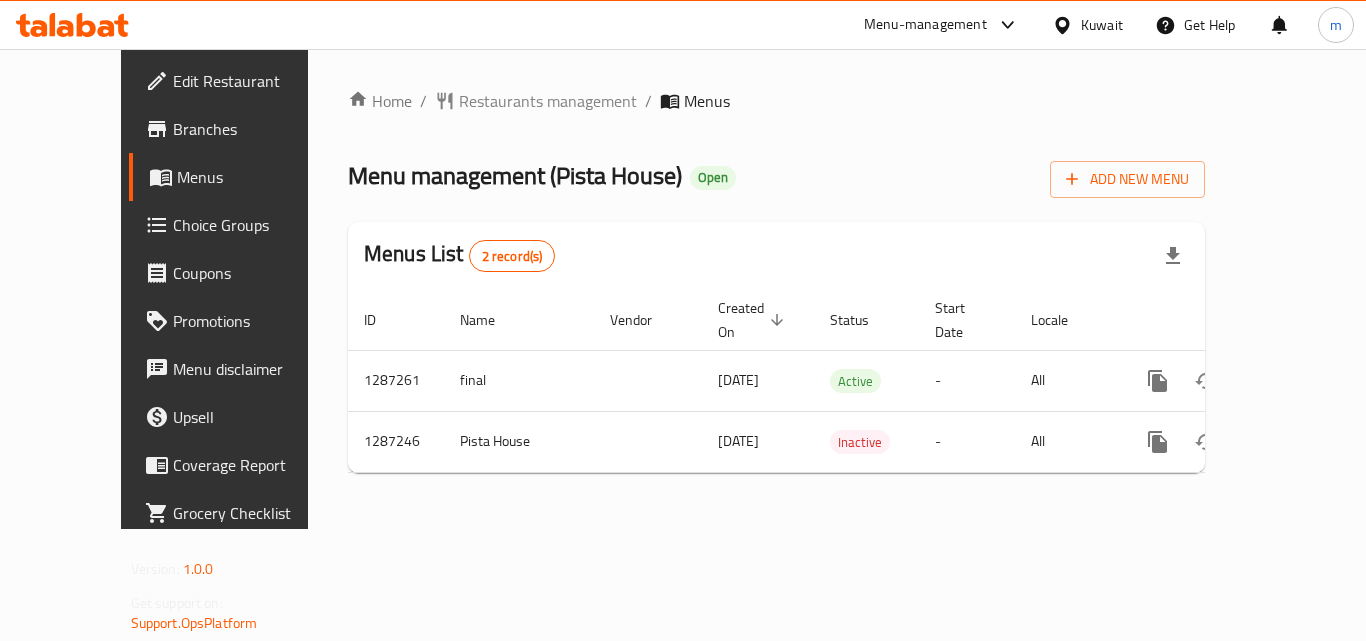 scroll, scrollTop: 0, scrollLeft: 0, axis: both 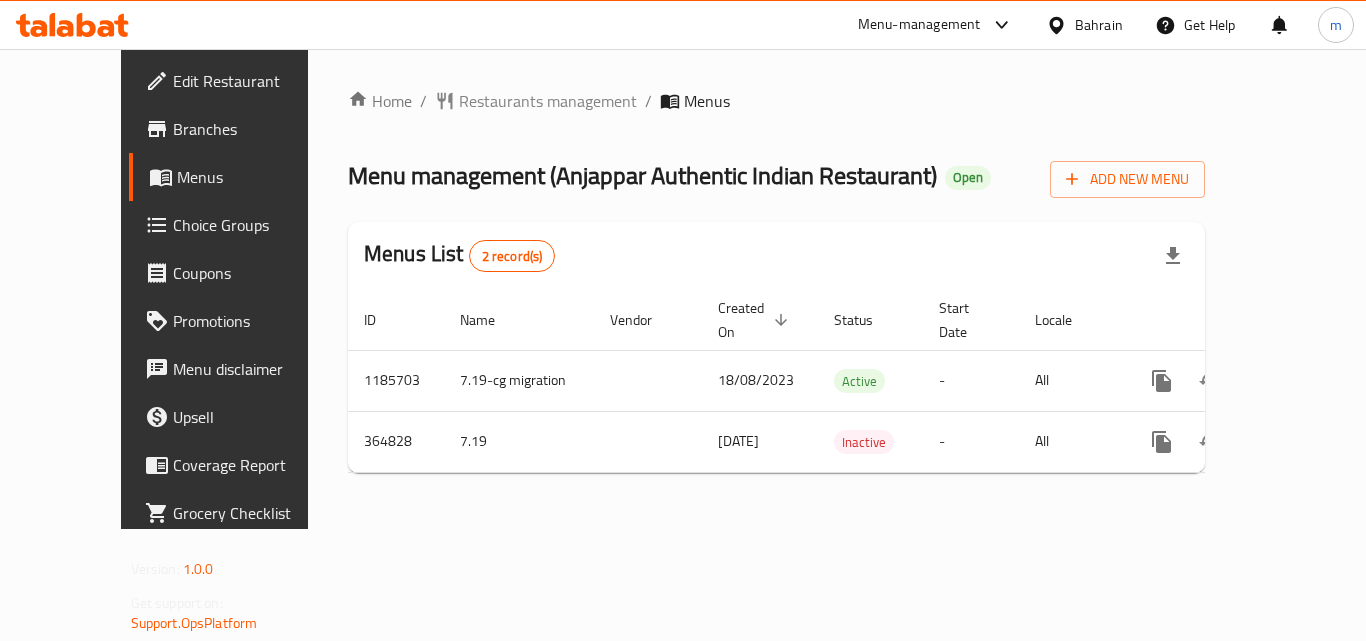 click 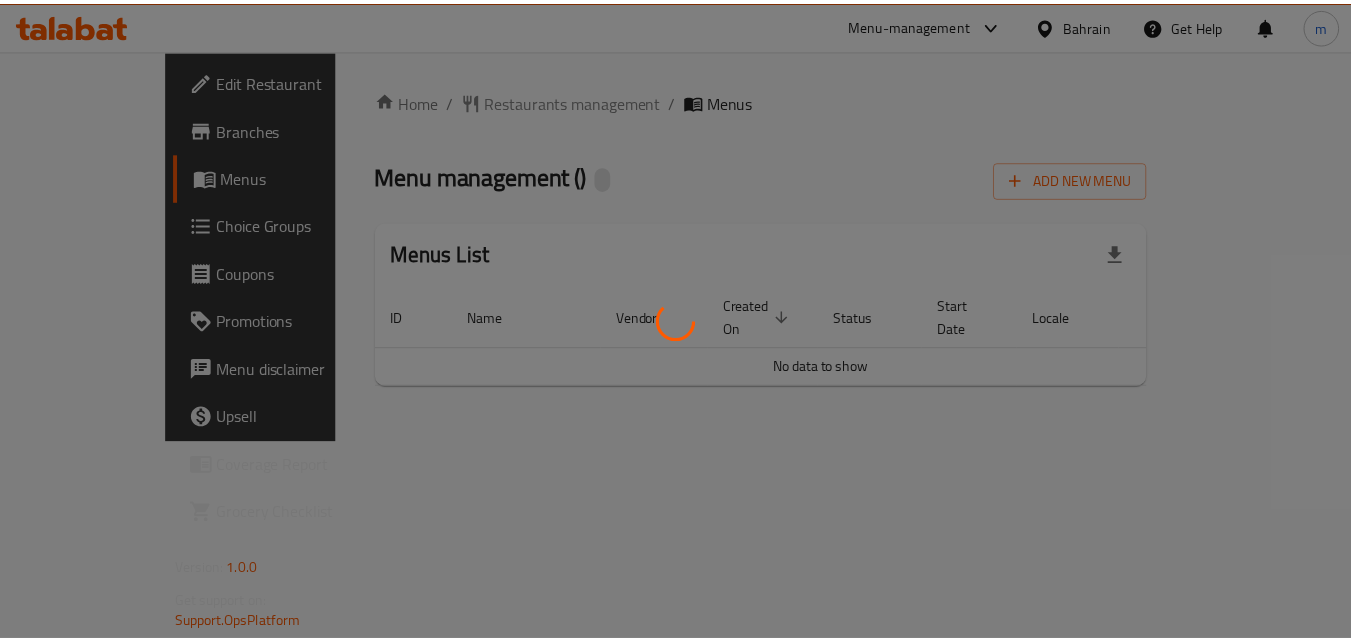 scroll, scrollTop: 0, scrollLeft: 0, axis: both 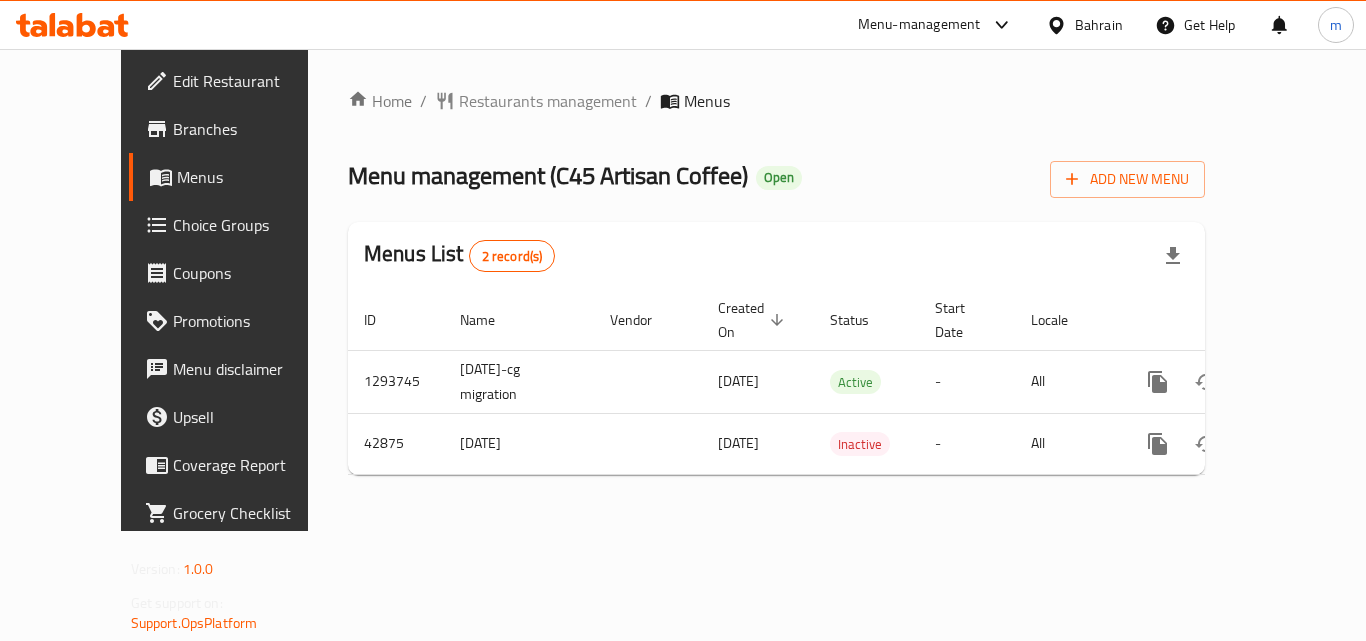 click on "Choice Groups" at bounding box center (253, 225) 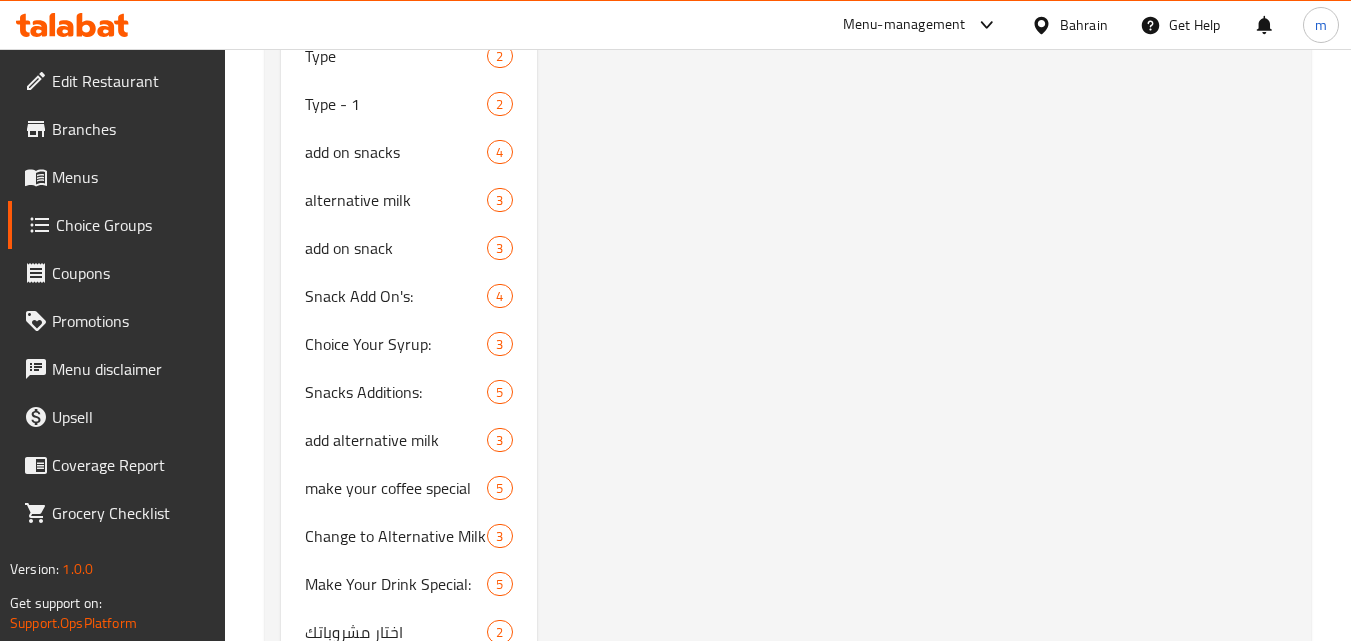 scroll, scrollTop: 1516, scrollLeft: 0, axis: vertical 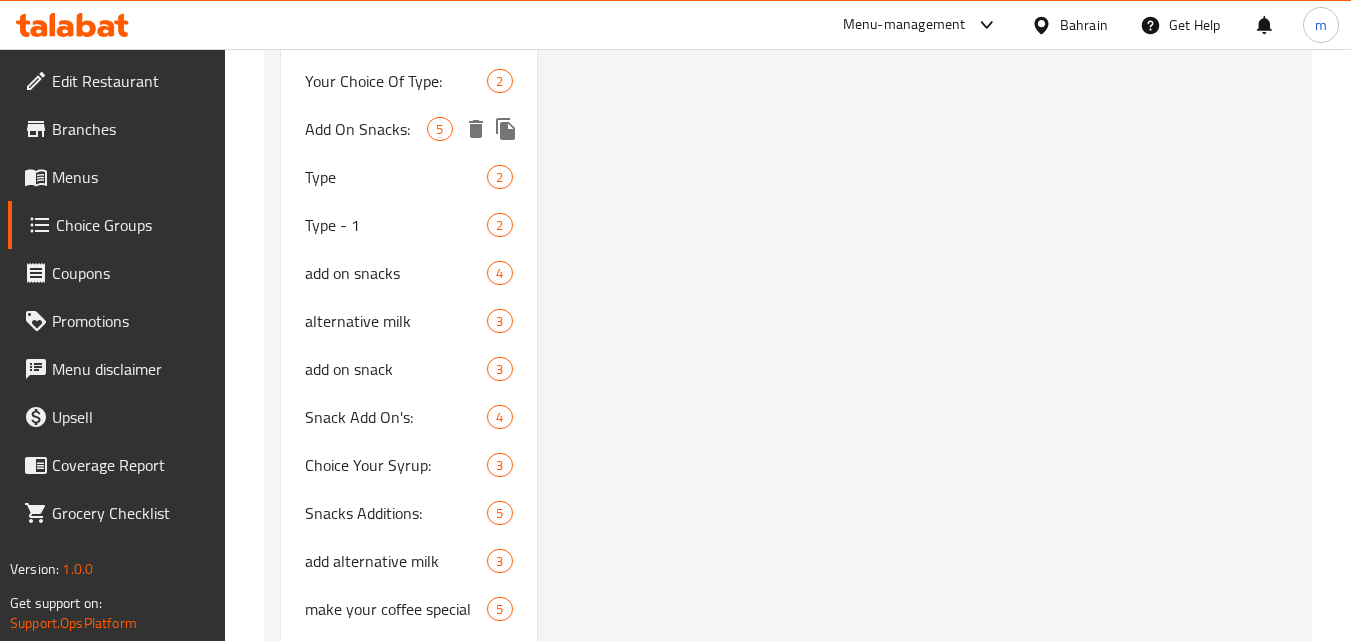 drag, startPoint x: 385, startPoint y: 126, endPoint x: 730, endPoint y: 186, distance: 350.17853 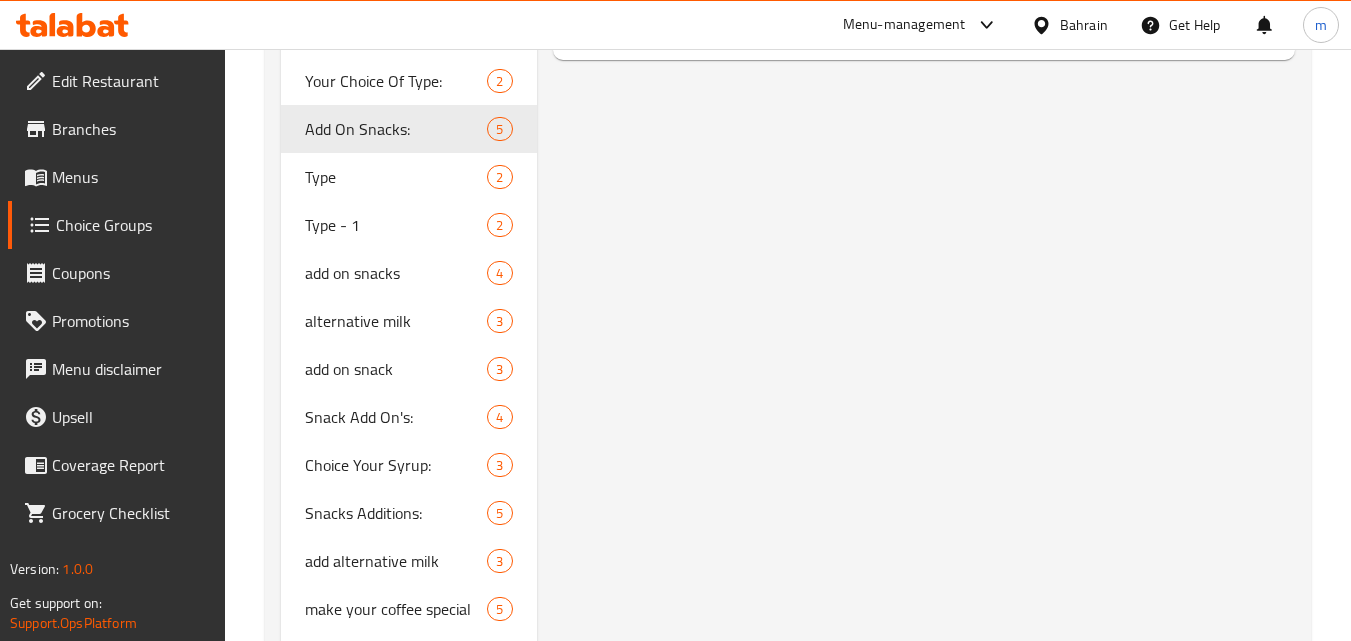 type on "Add On Snacks:" 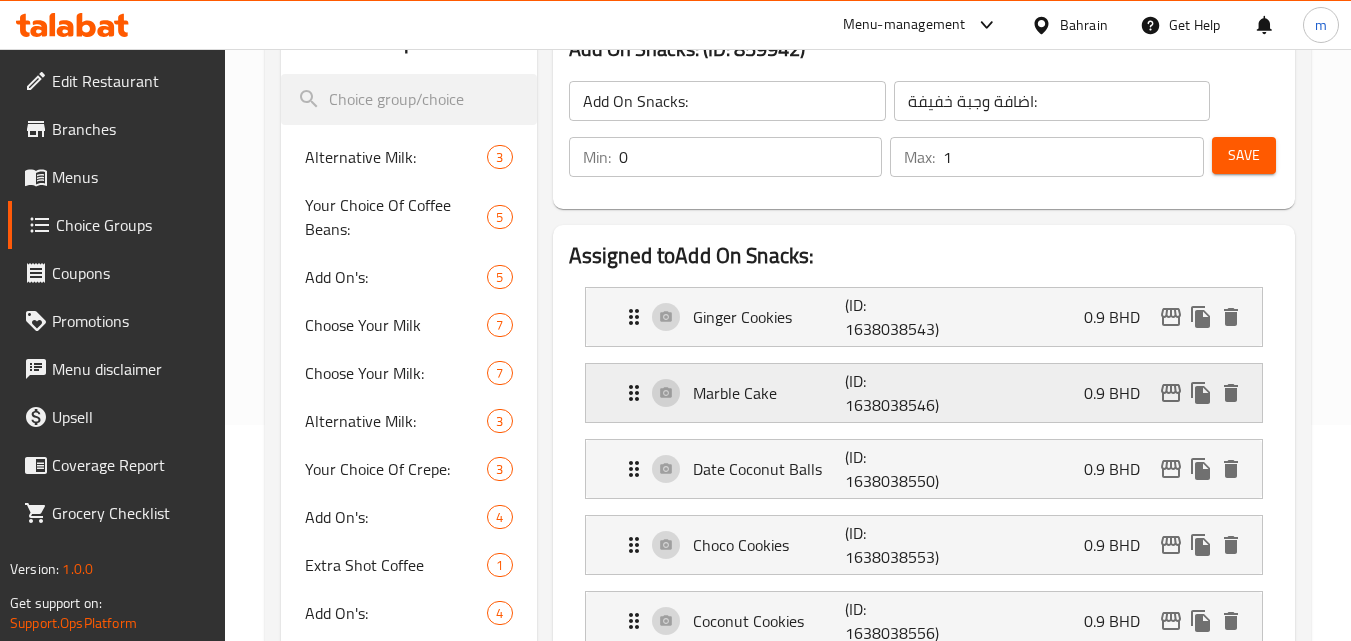 scroll, scrollTop: 316, scrollLeft: 0, axis: vertical 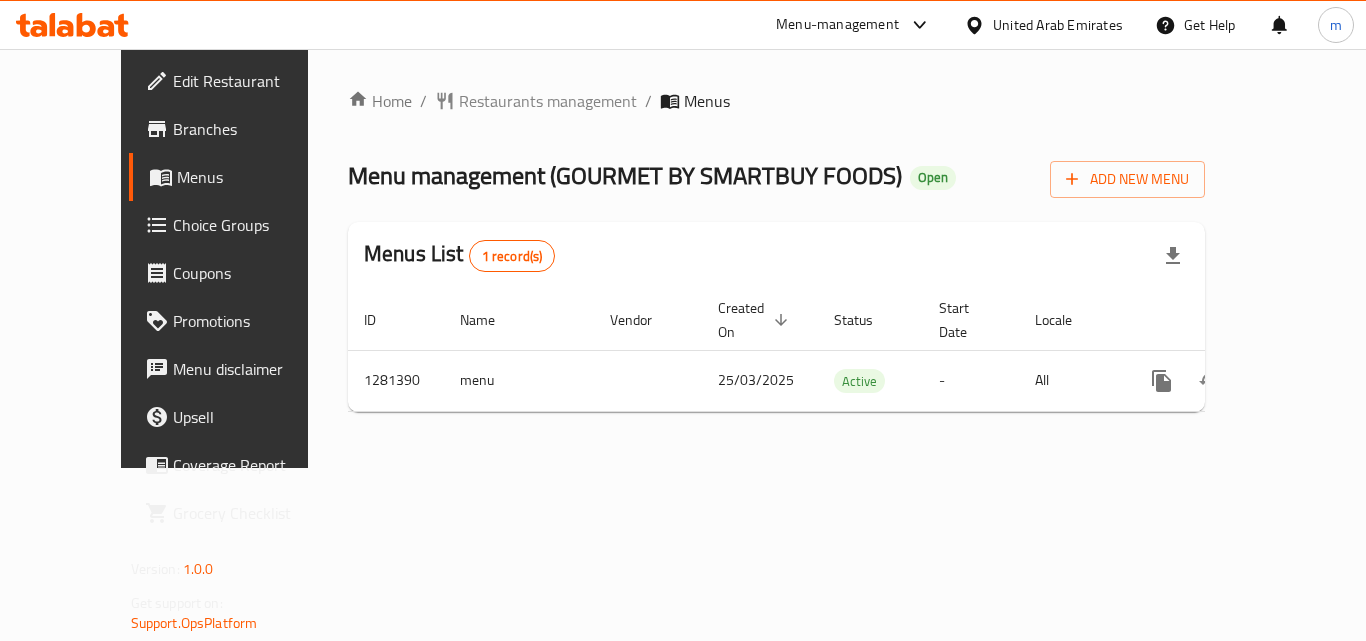 click 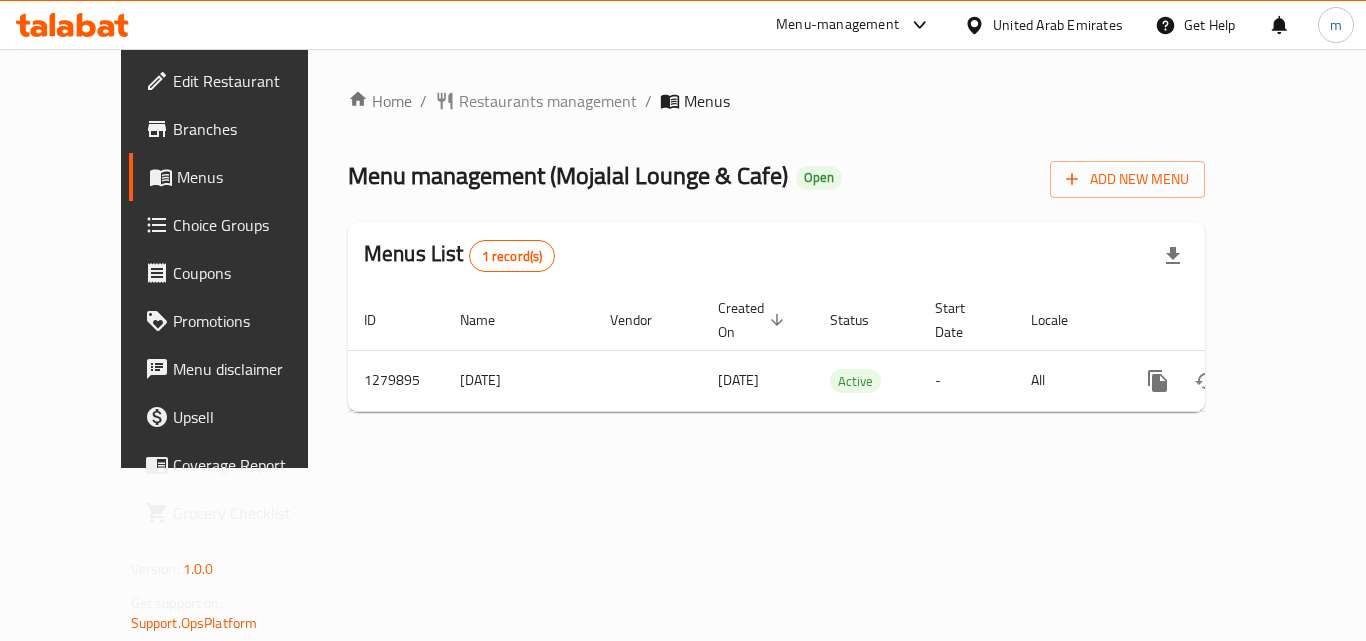 scroll, scrollTop: 0, scrollLeft: 0, axis: both 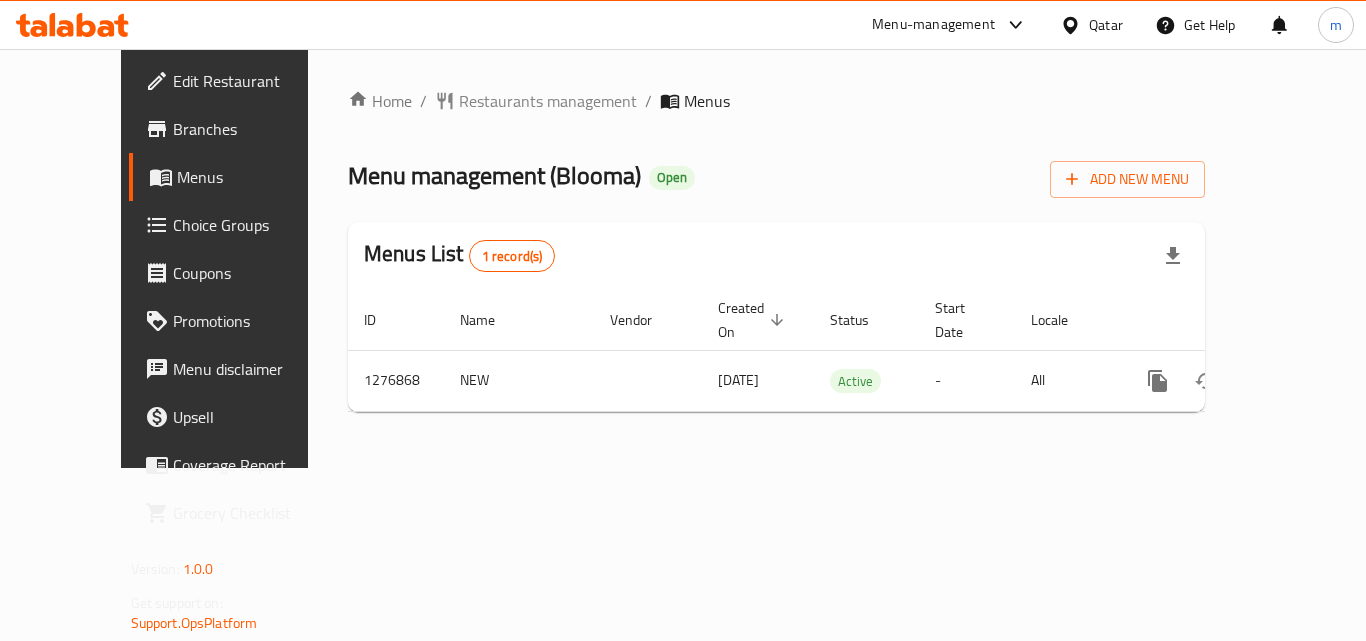 click 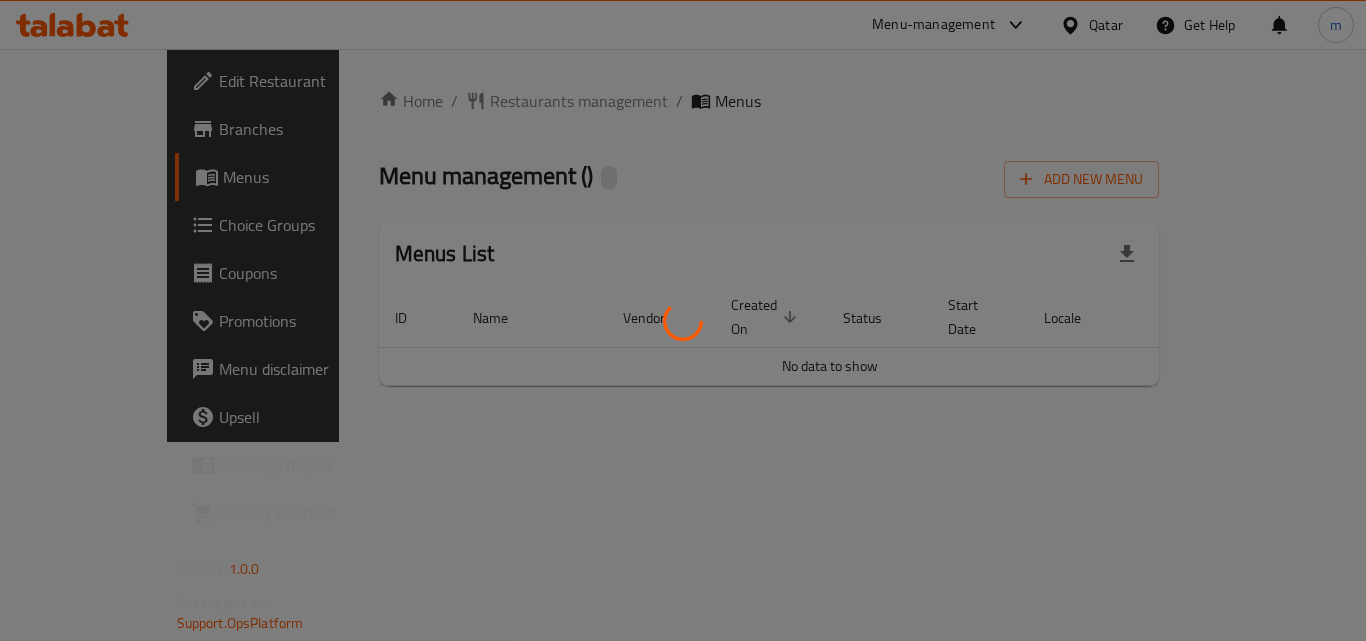 scroll, scrollTop: 0, scrollLeft: 0, axis: both 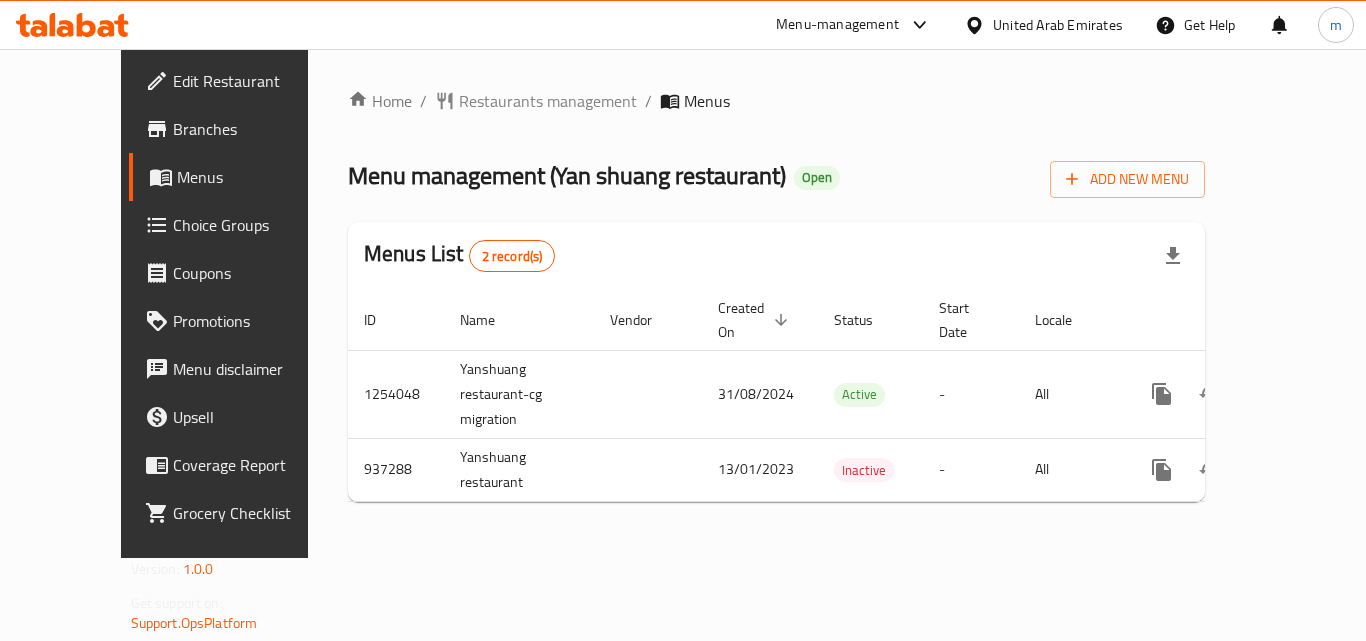 click 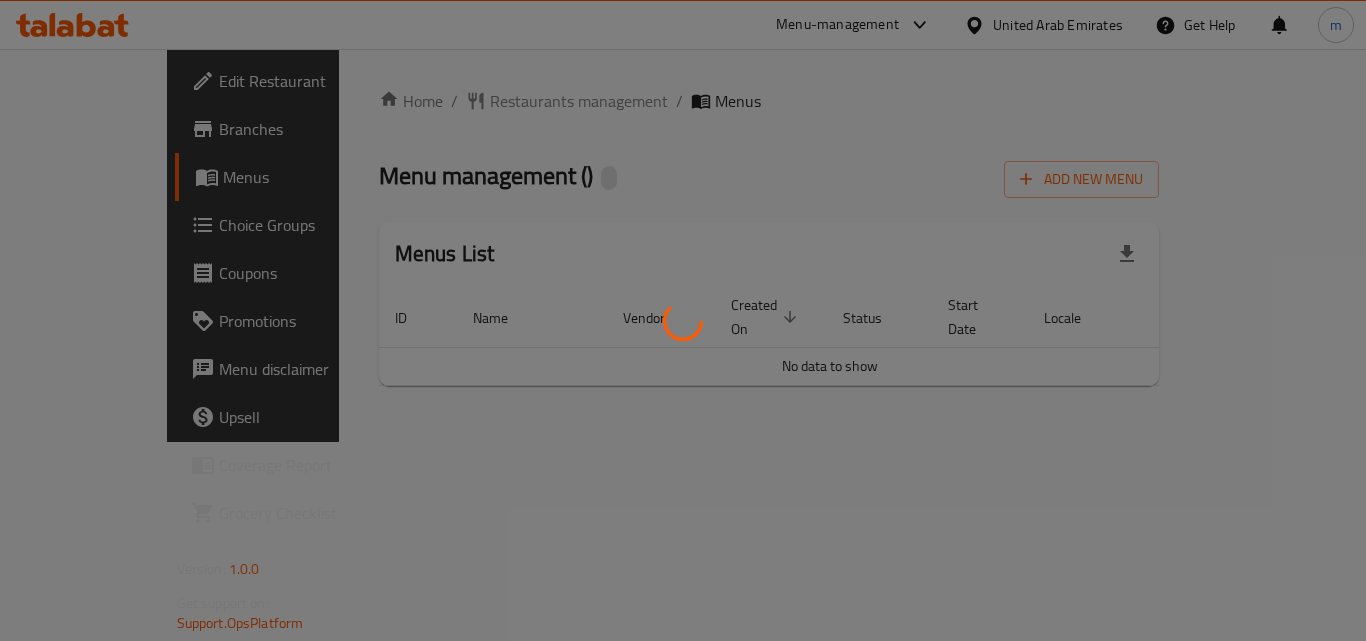 scroll, scrollTop: 0, scrollLeft: 0, axis: both 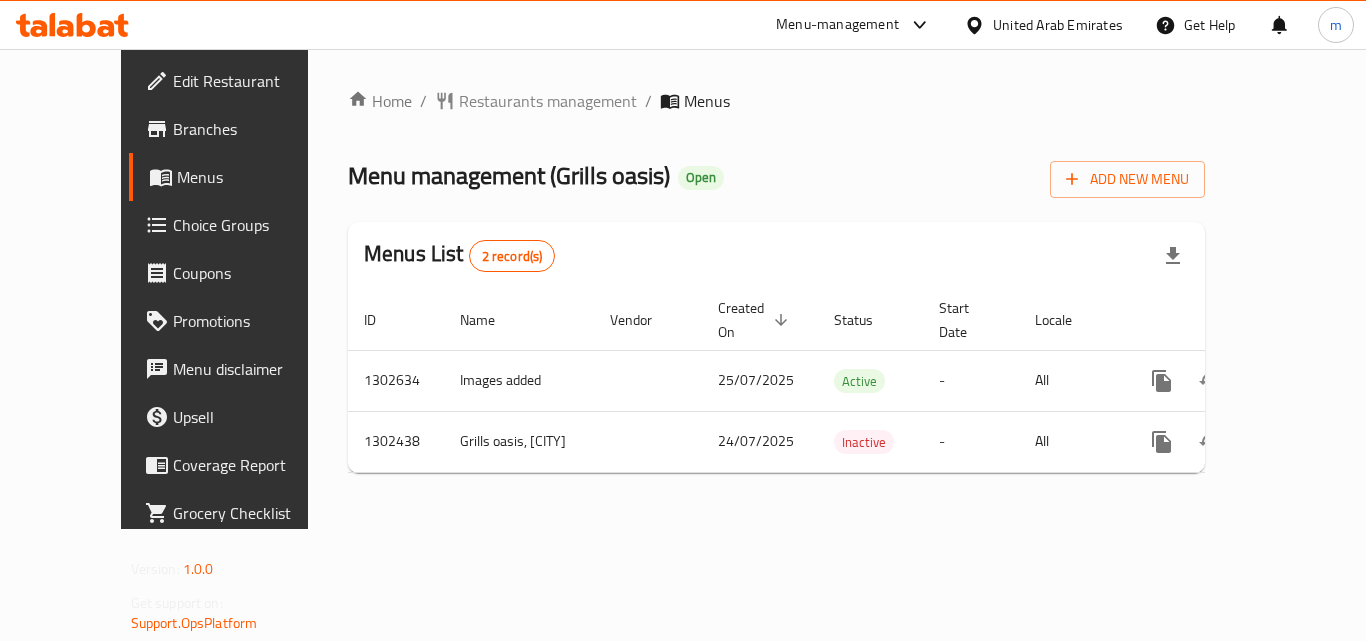 click 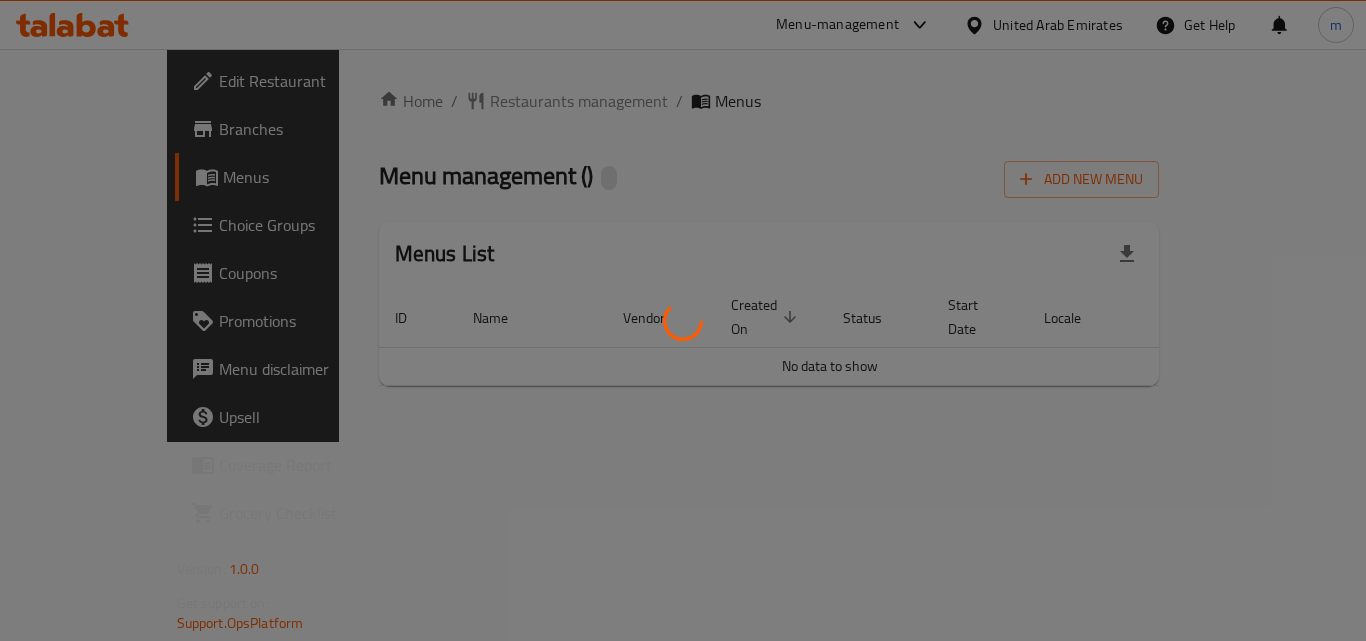 scroll, scrollTop: 0, scrollLeft: 0, axis: both 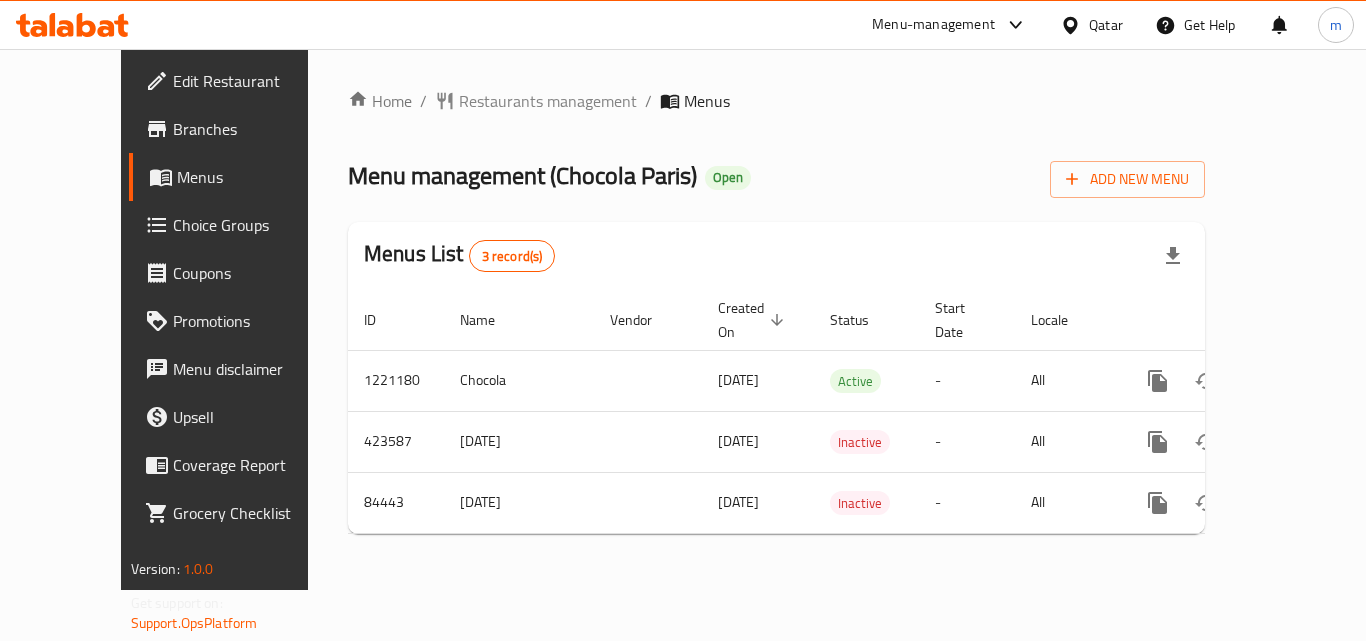 click 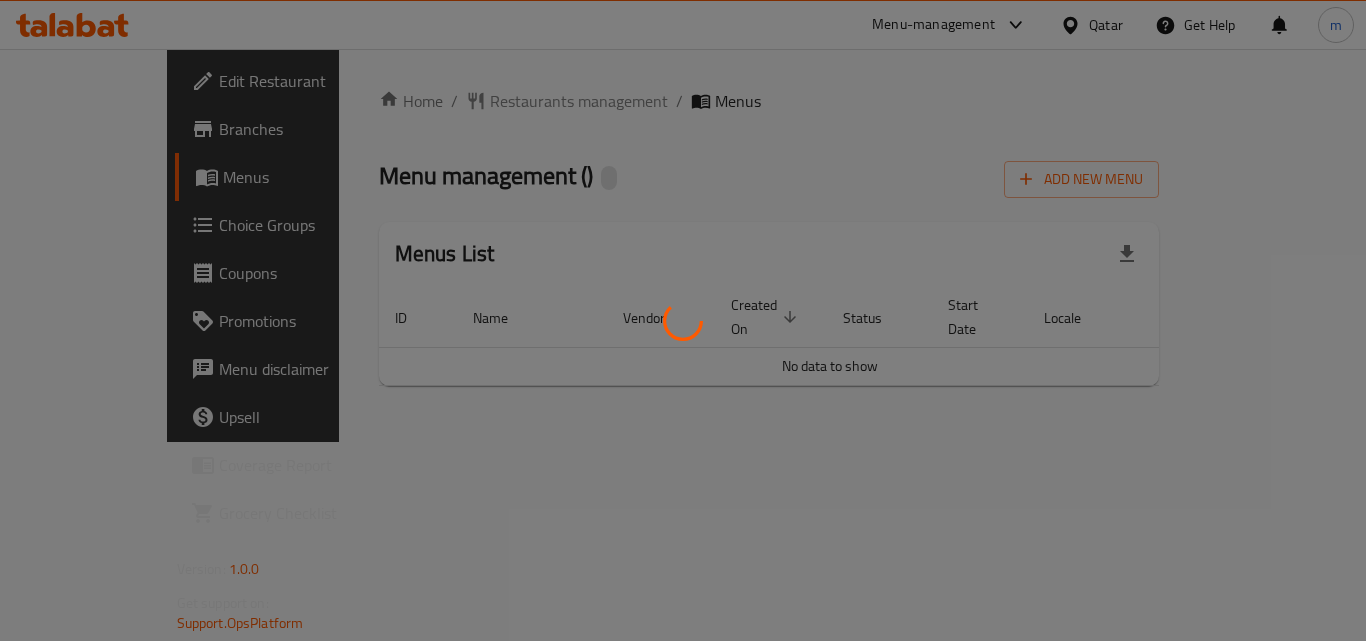 scroll, scrollTop: 0, scrollLeft: 0, axis: both 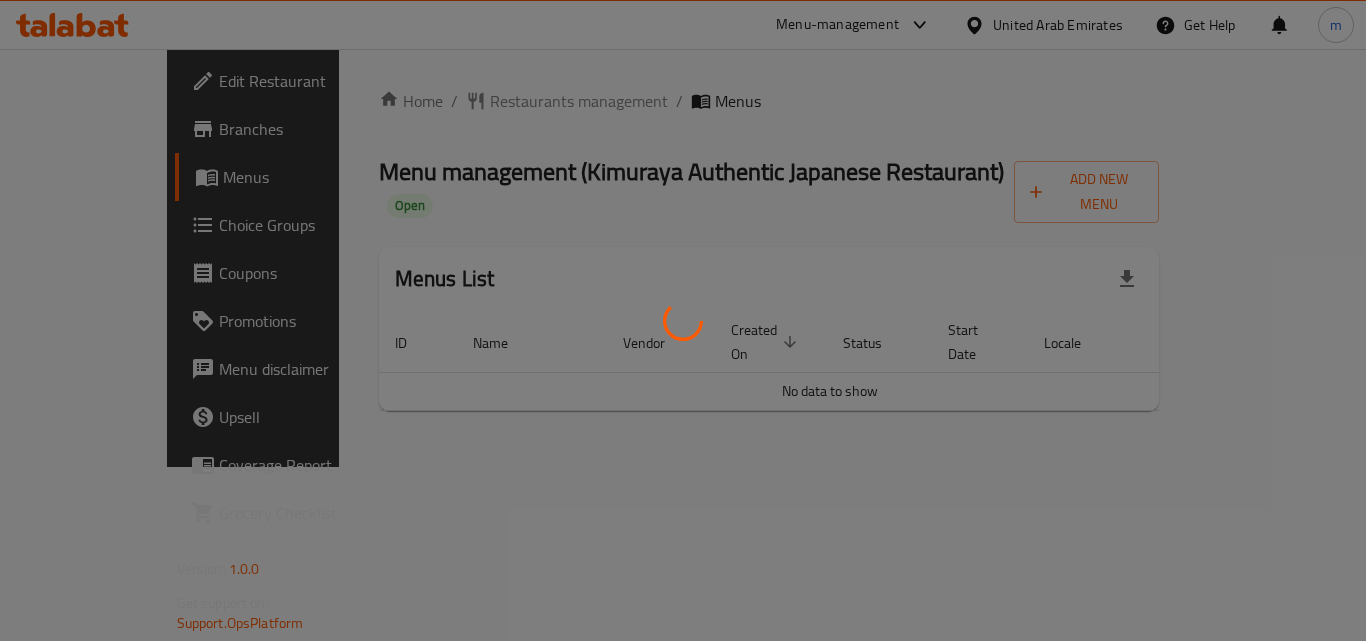 click at bounding box center (683, 320) 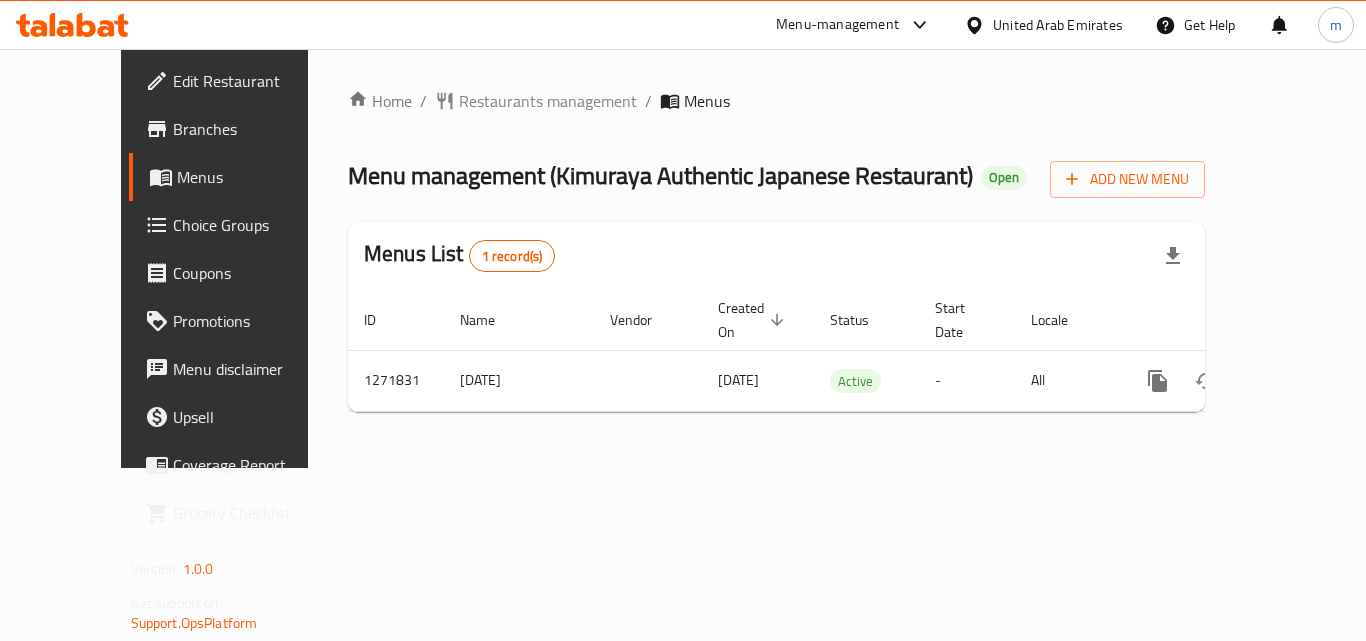 click 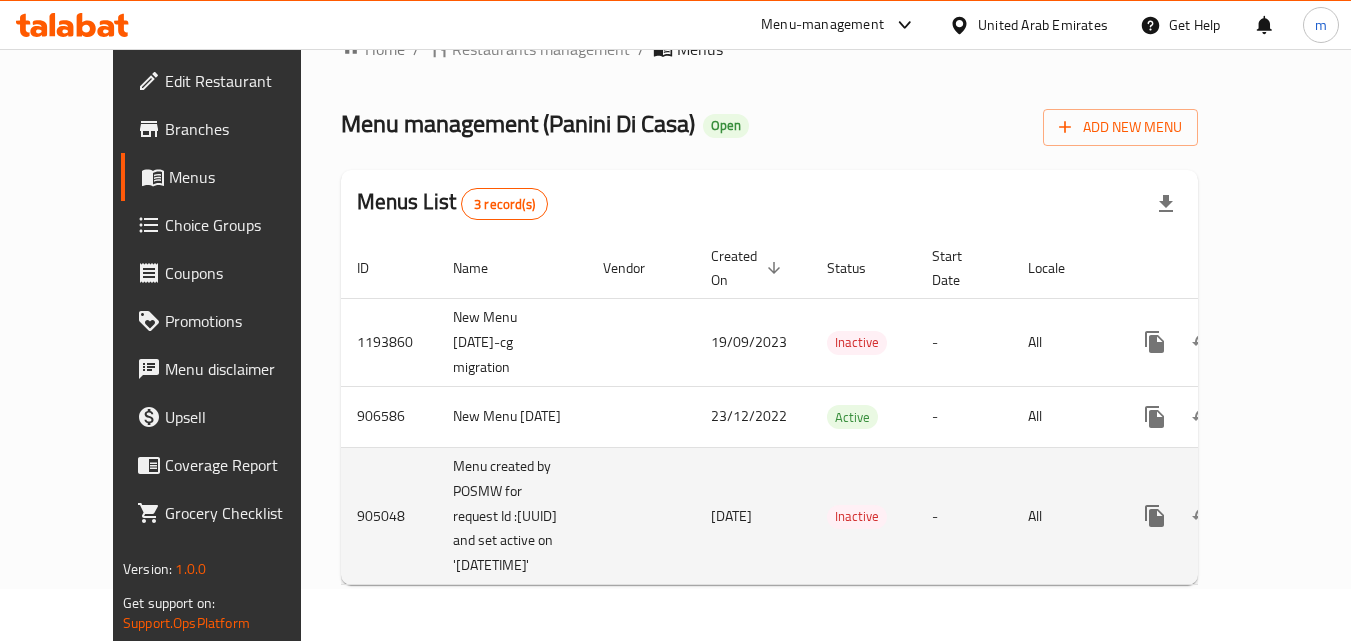 scroll, scrollTop: 0, scrollLeft: 0, axis: both 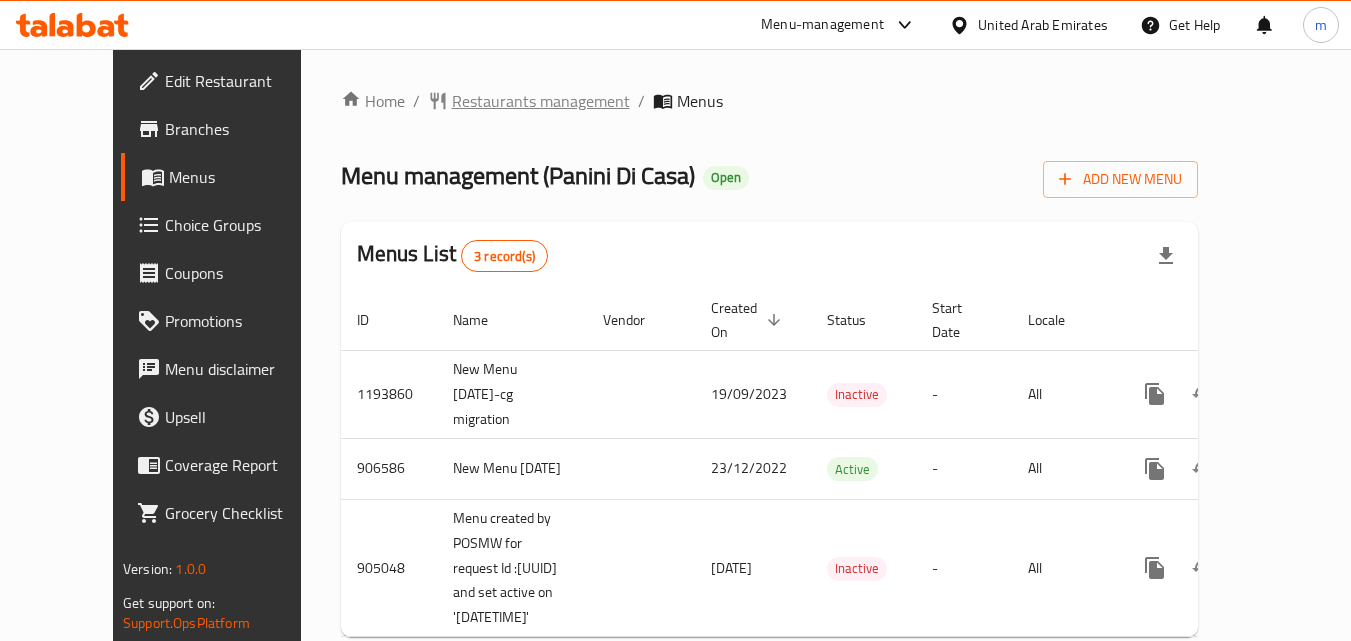 click on "Restaurants management" at bounding box center [541, 101] 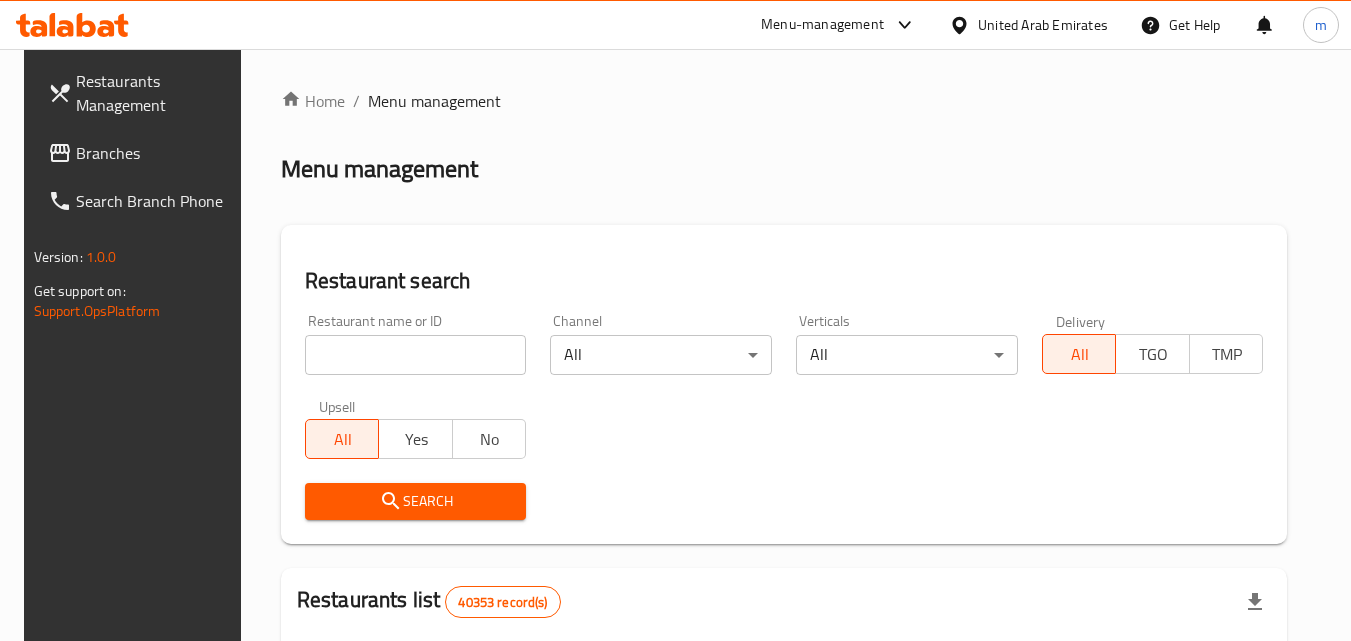 click at bounding box center [675, 320] 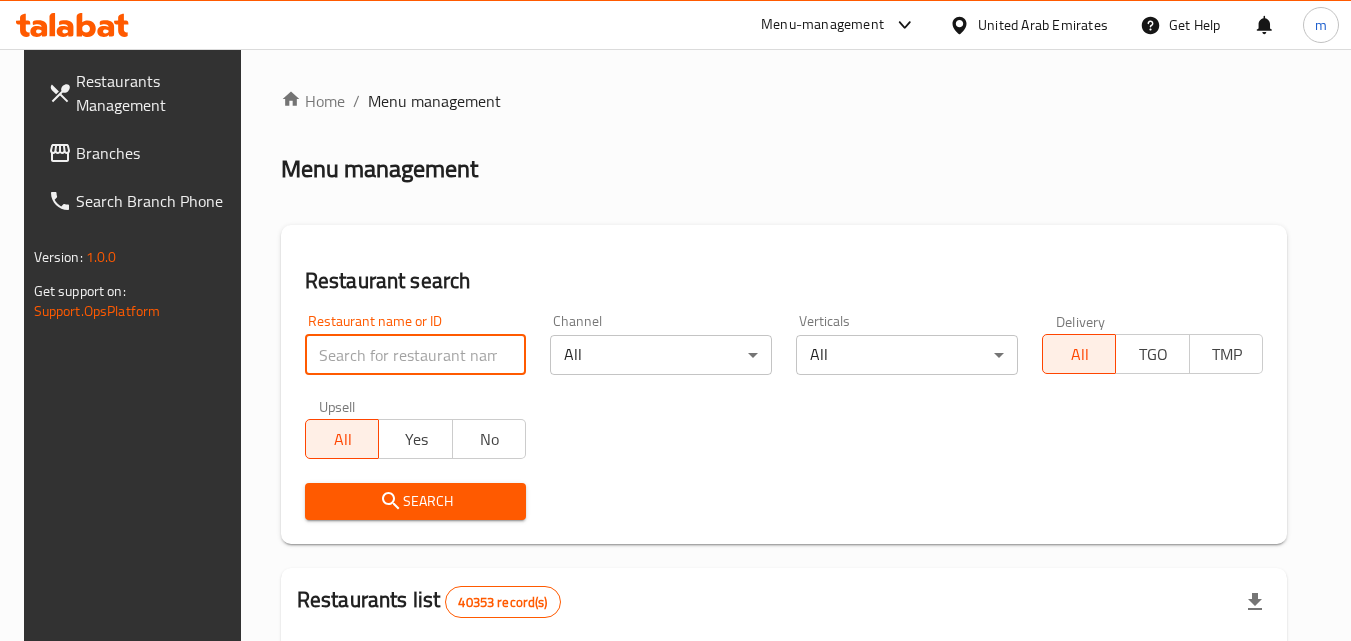 click at bounding box center [416, 355] 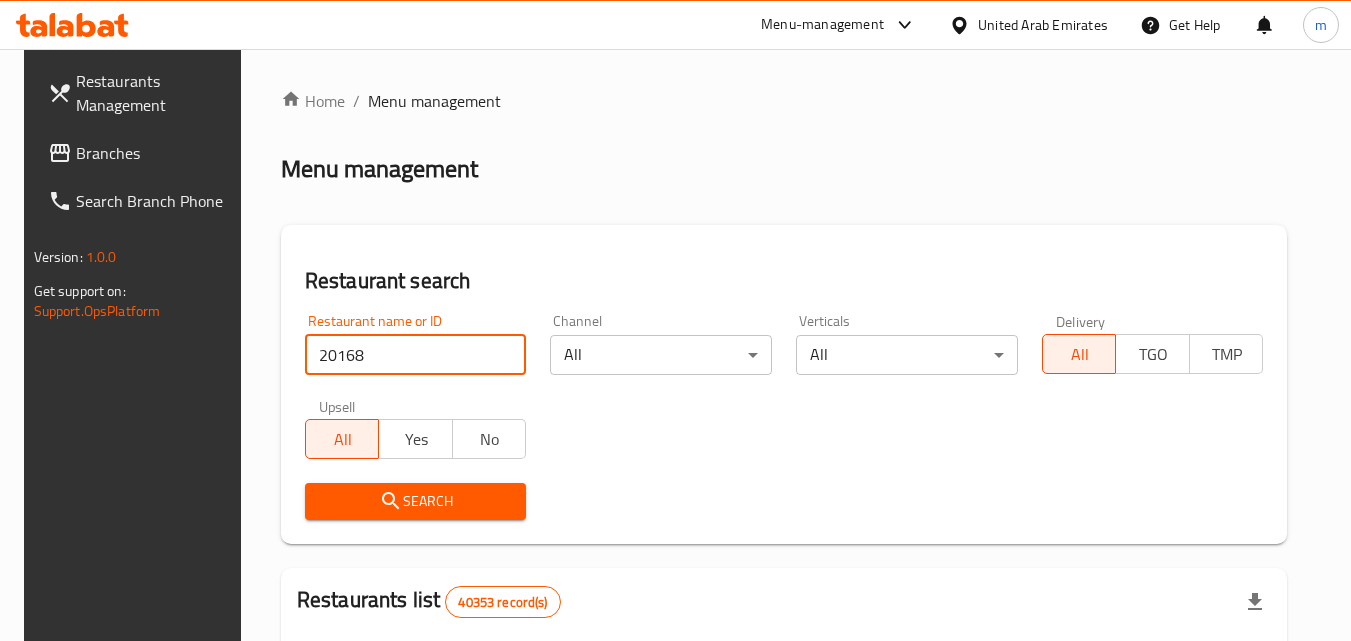type on "20168" 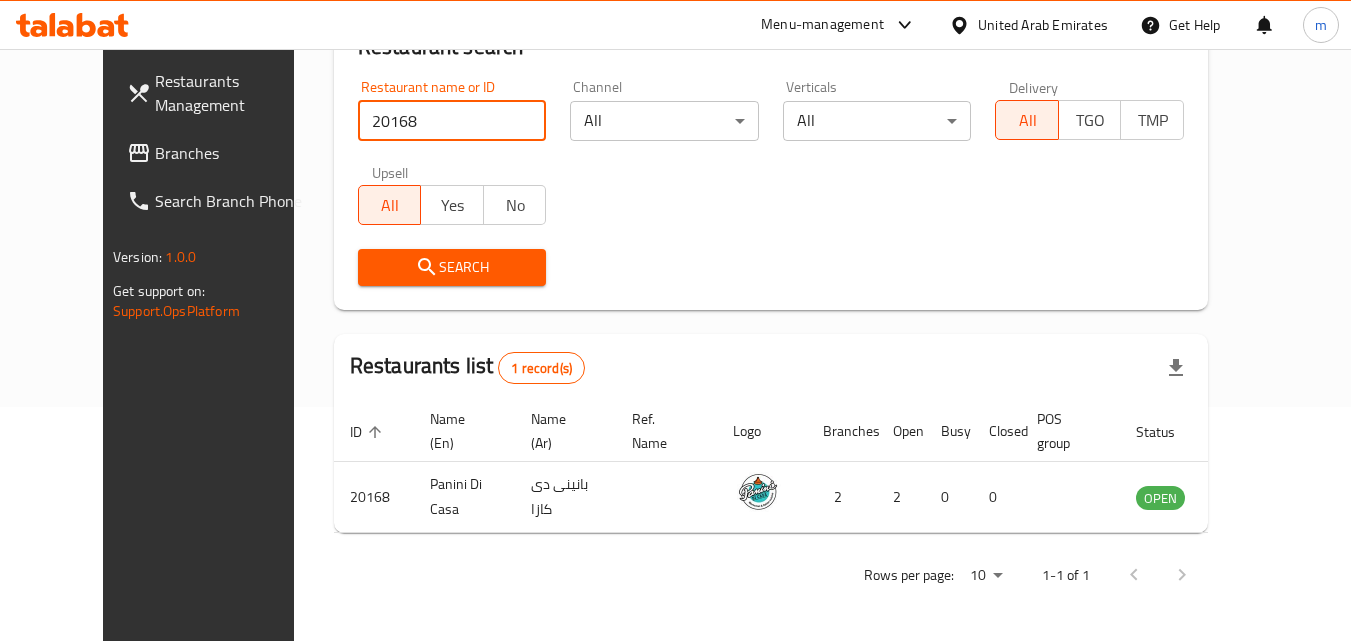 scroll, scrollTop: 0, scrollLeft: 0, axis: both 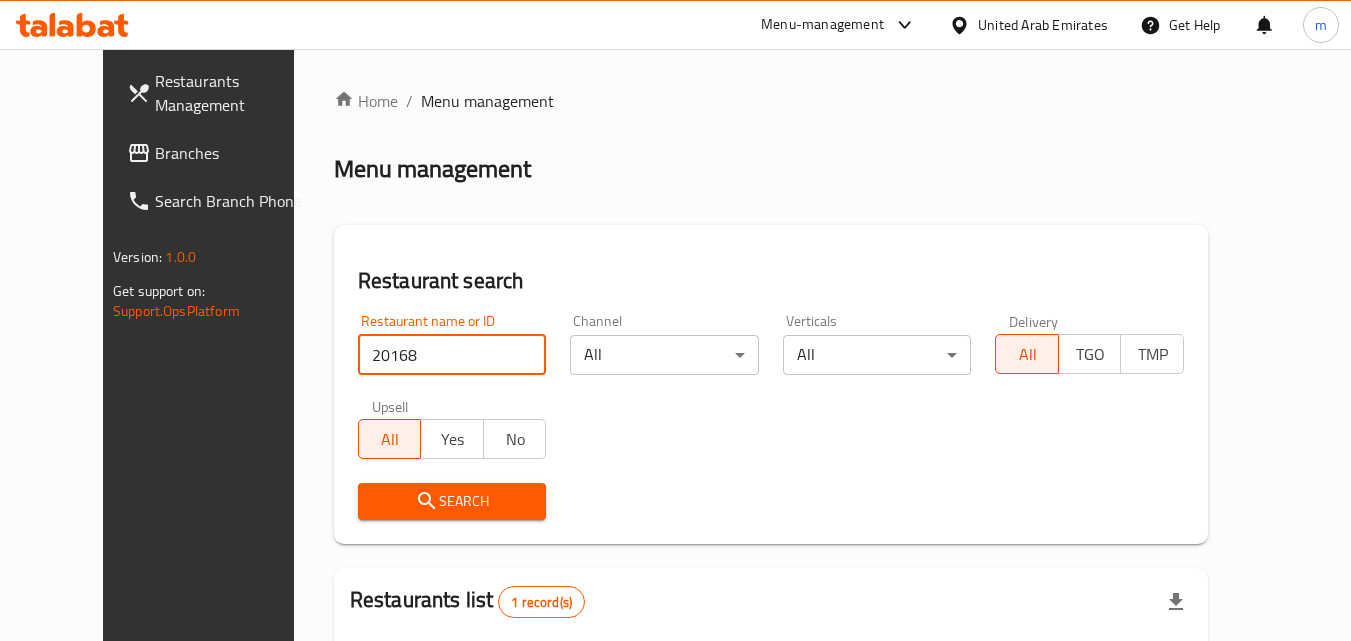 click on "Branches" at bounding box center [234, 153] 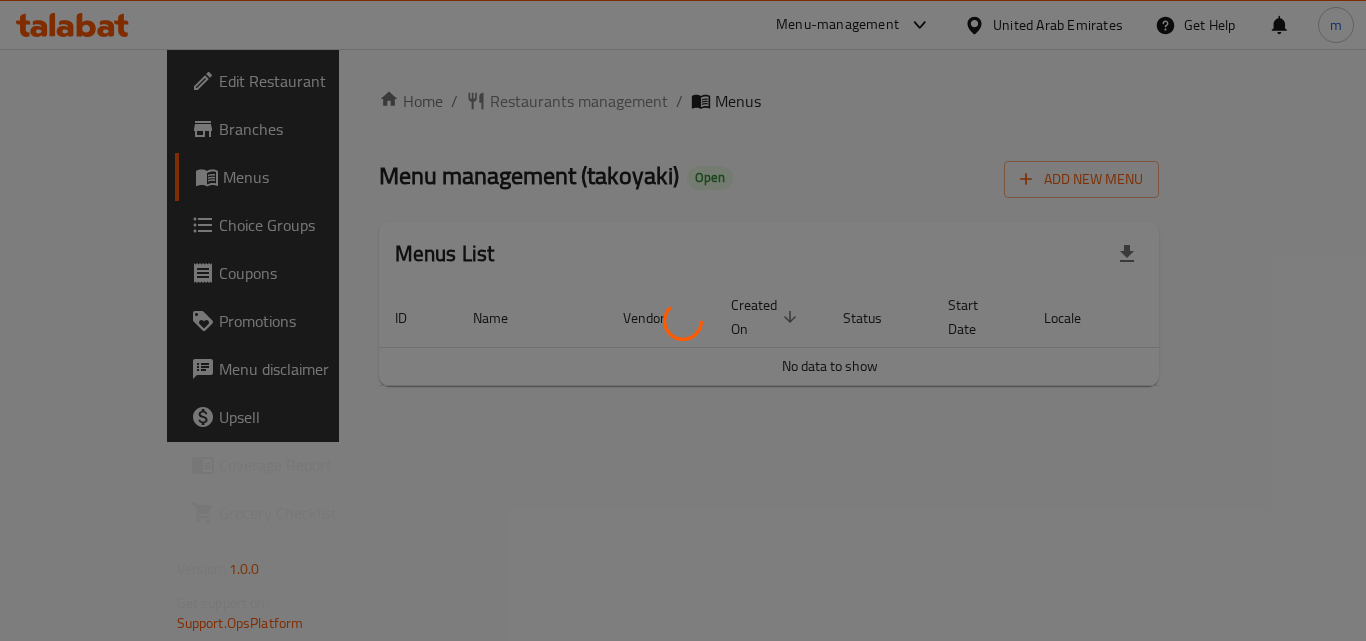 scroll, scrollTop: 0, scrollLeft: 0, axis: both 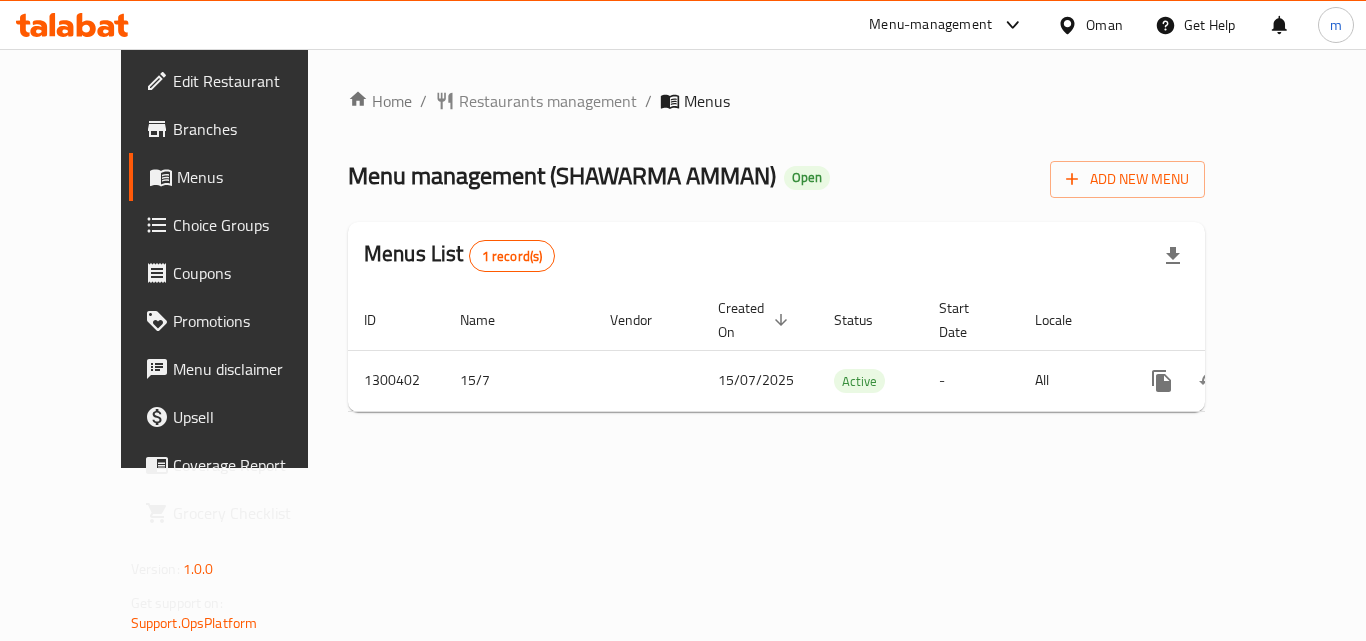 click 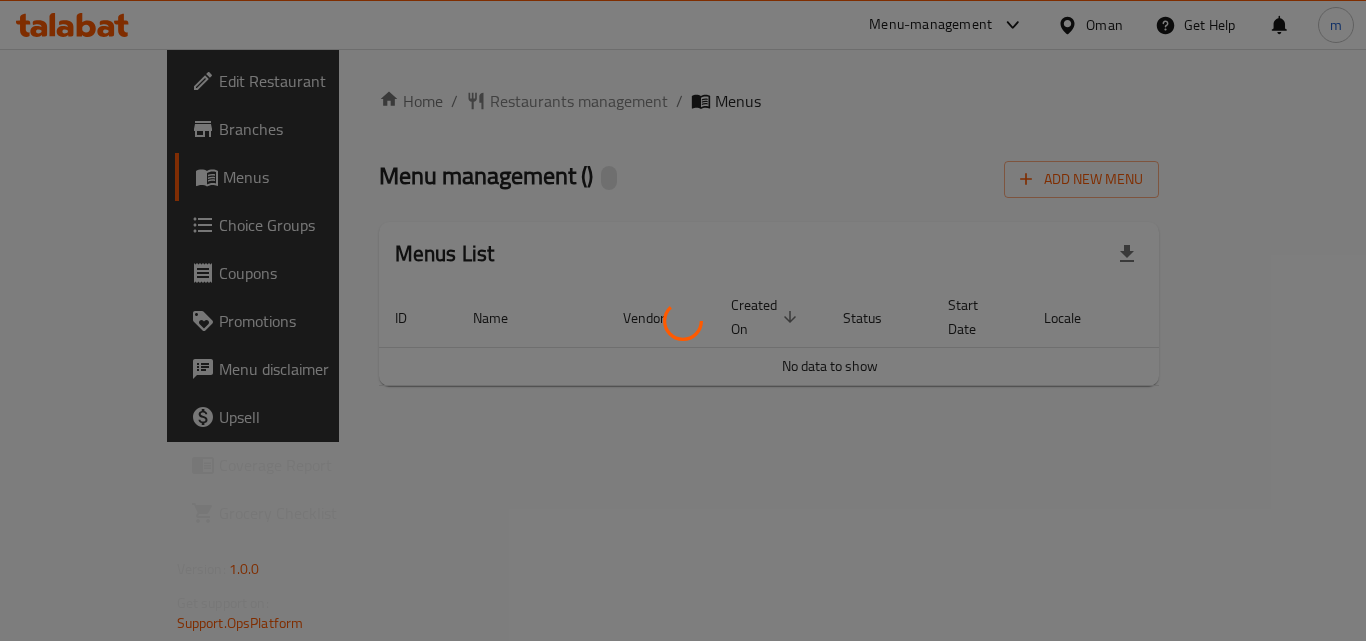 scroll, scrollTop: 0, scrollLeft: 0, axis: both 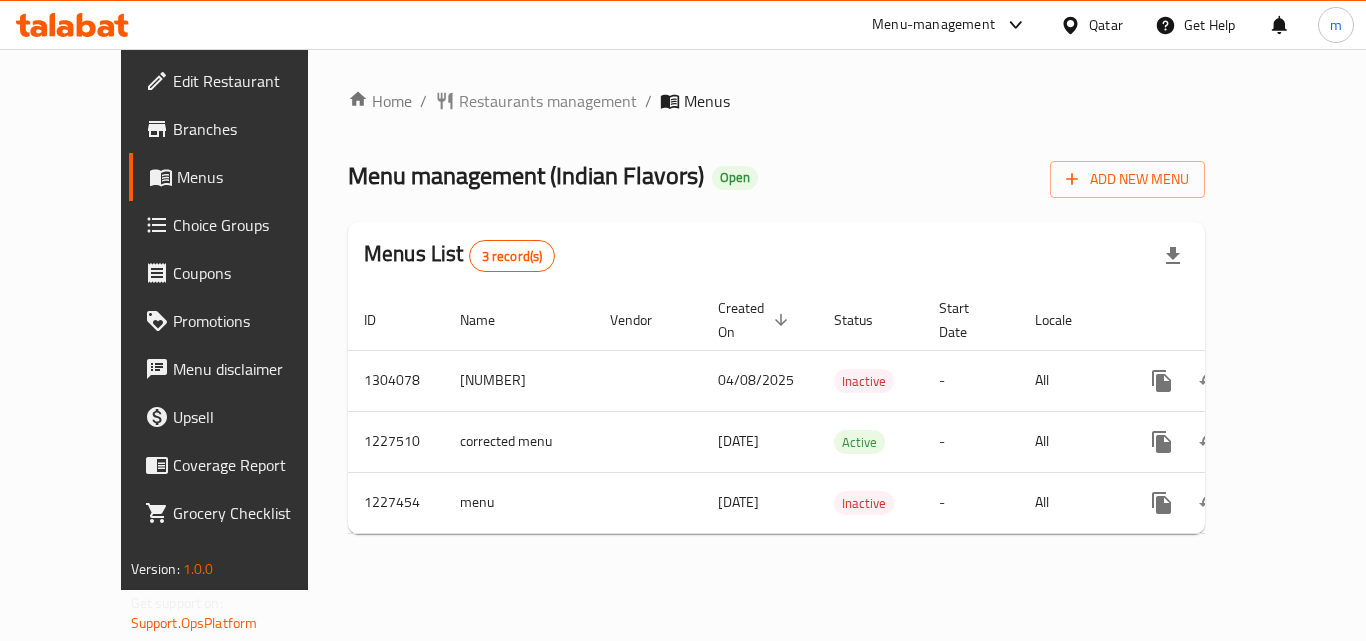 click at bounding box center [72, 25] 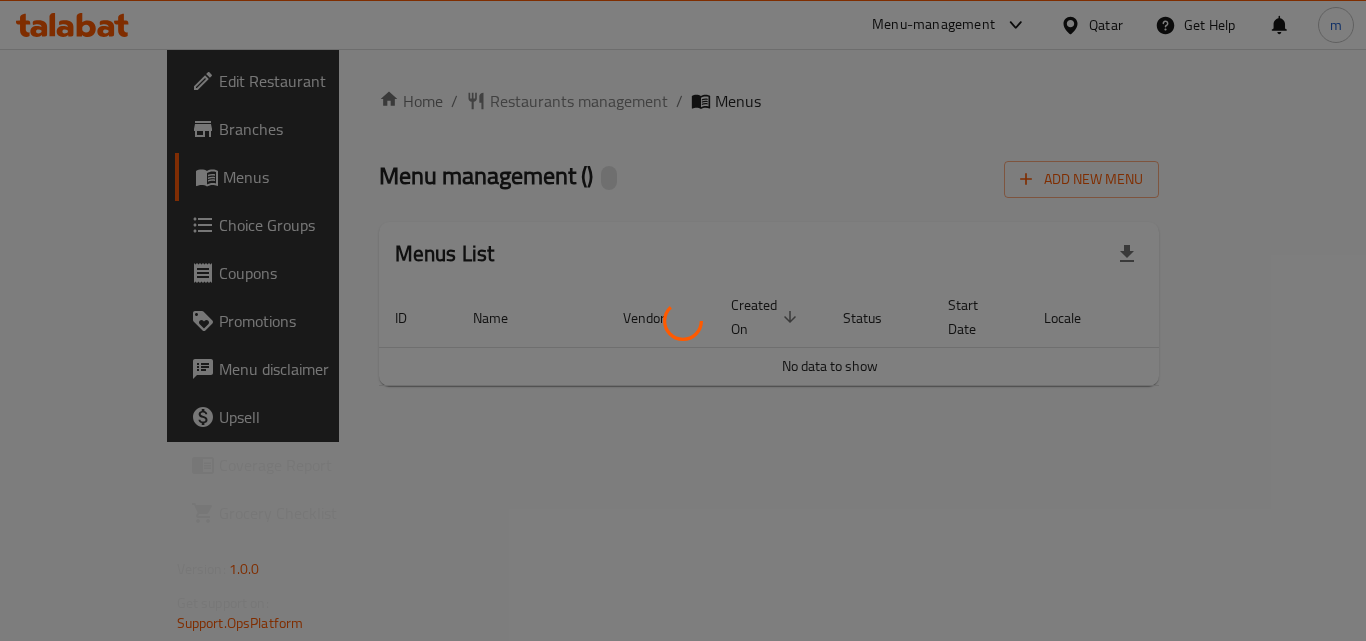 scroll, scrollTop: 0, scrollLeft: 0, axis: both 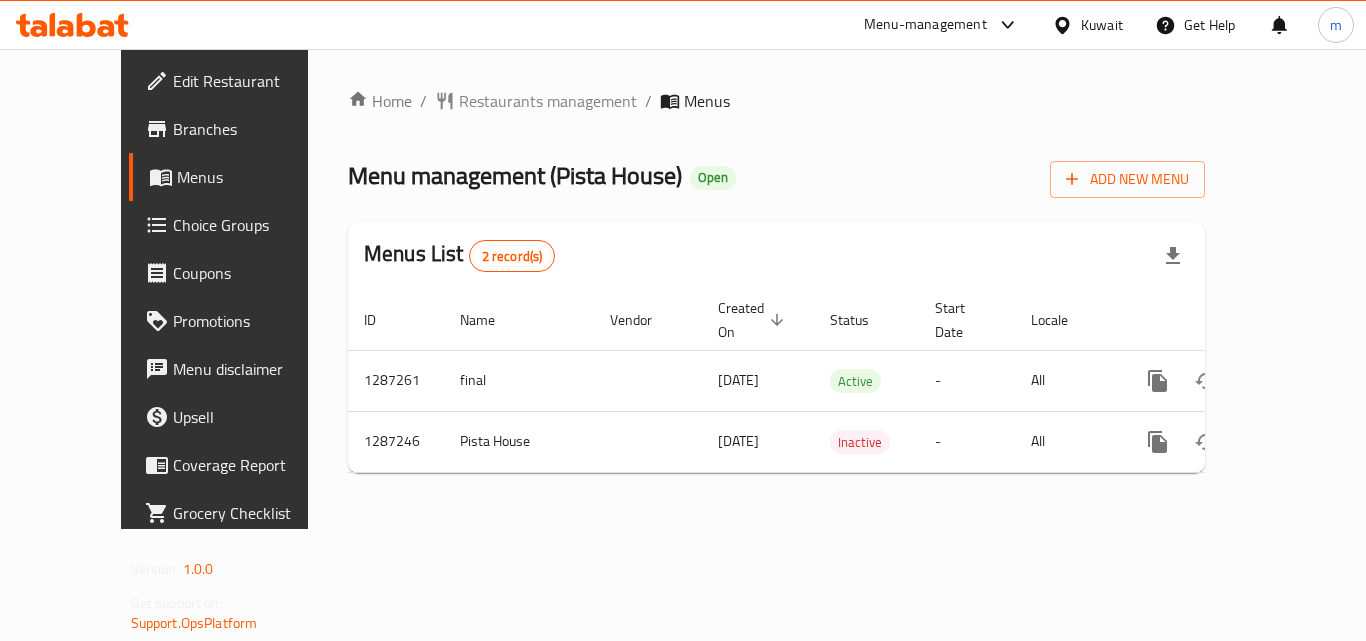 click 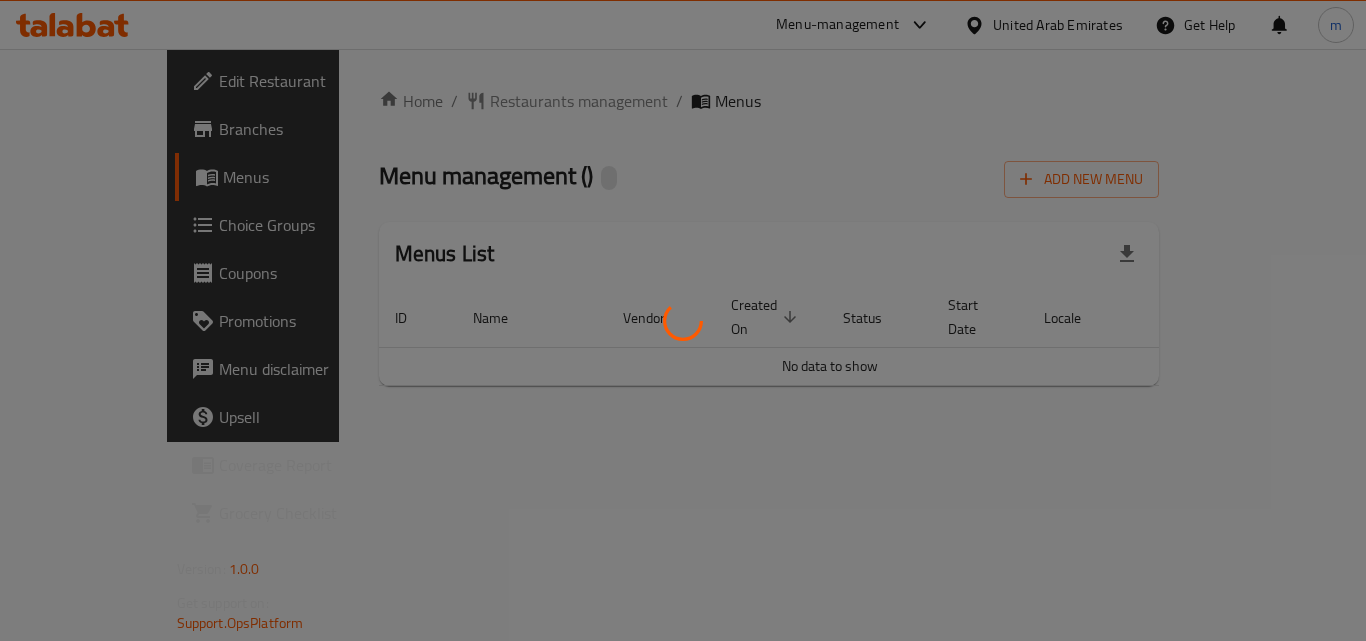 scroll, scrollTop: 0, scrollLeft: 0, axis: both 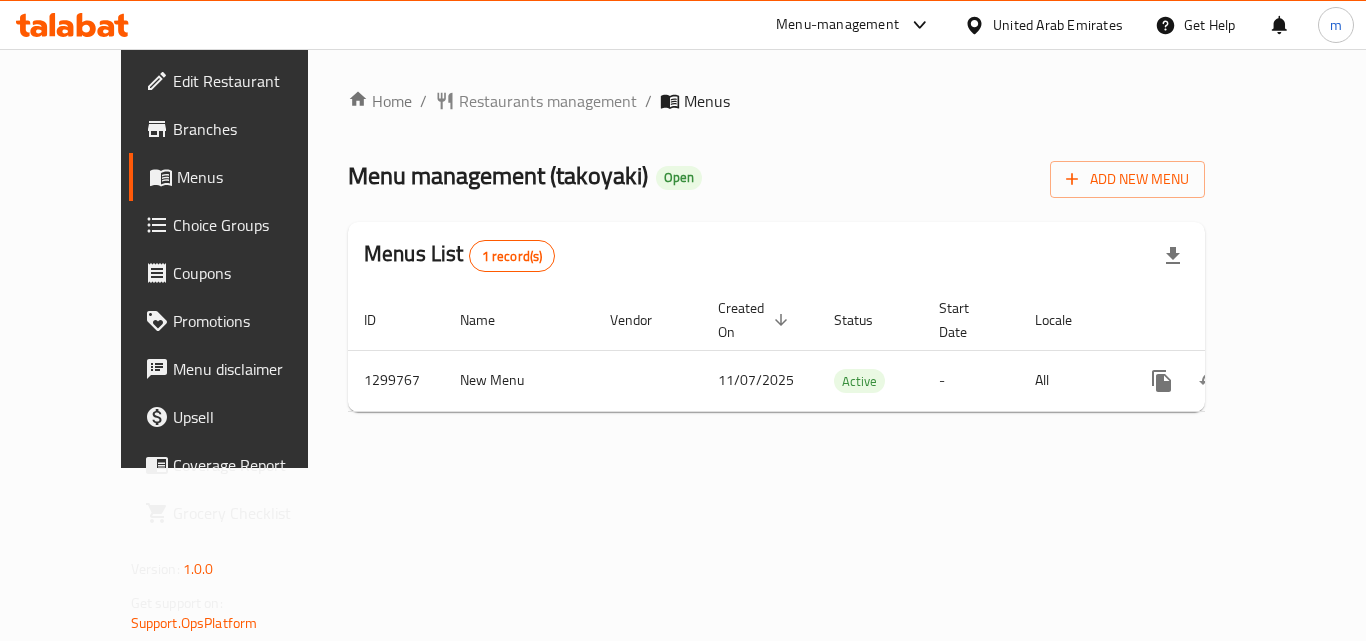 click 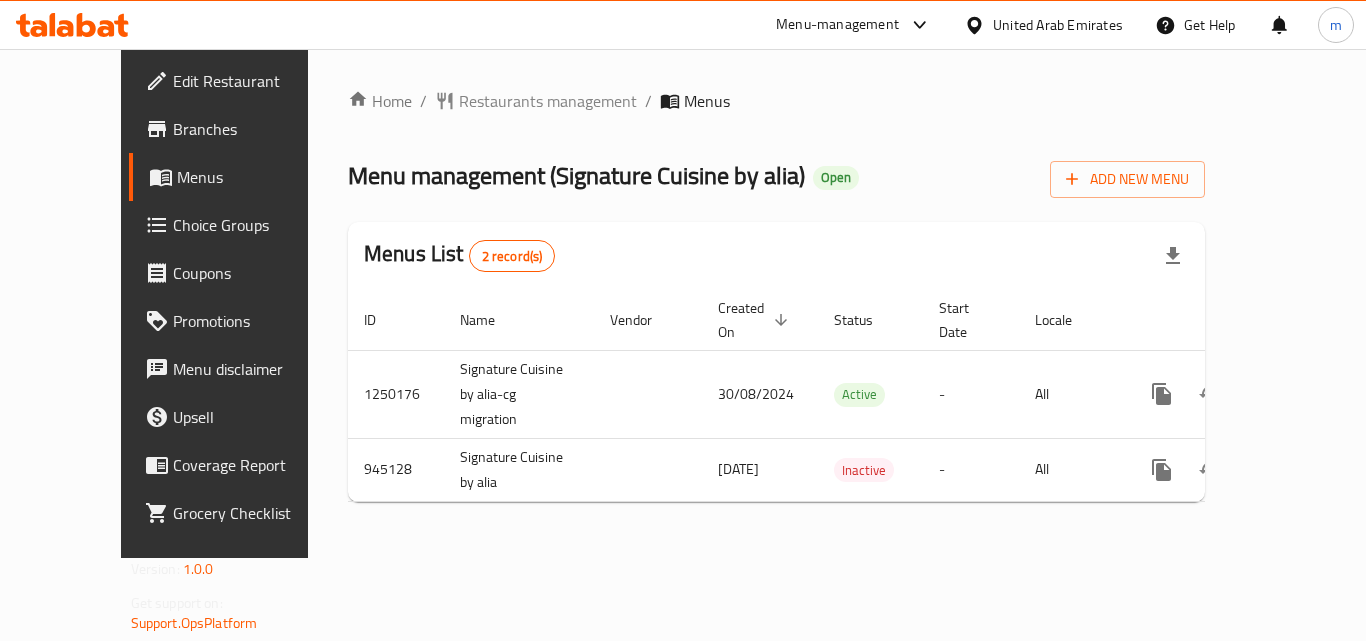 scroll, scrollTop: 0, scrollLeft: 0, axis: both 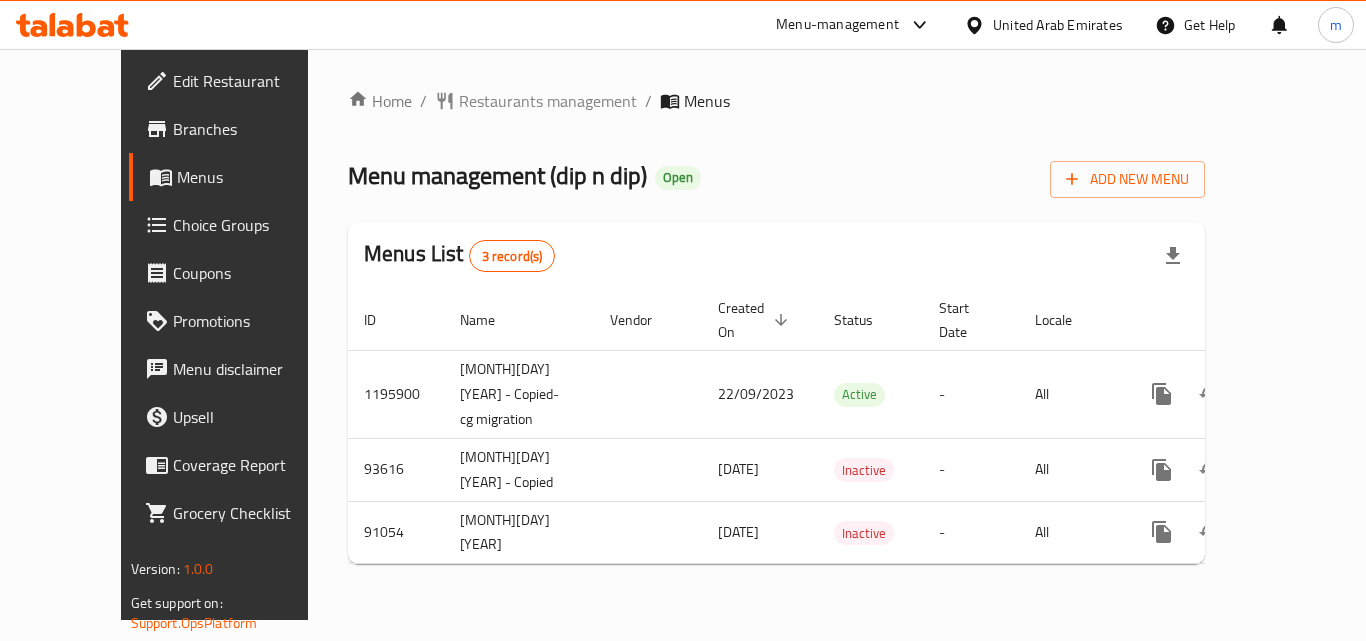 click at bounding box center (72, 25) 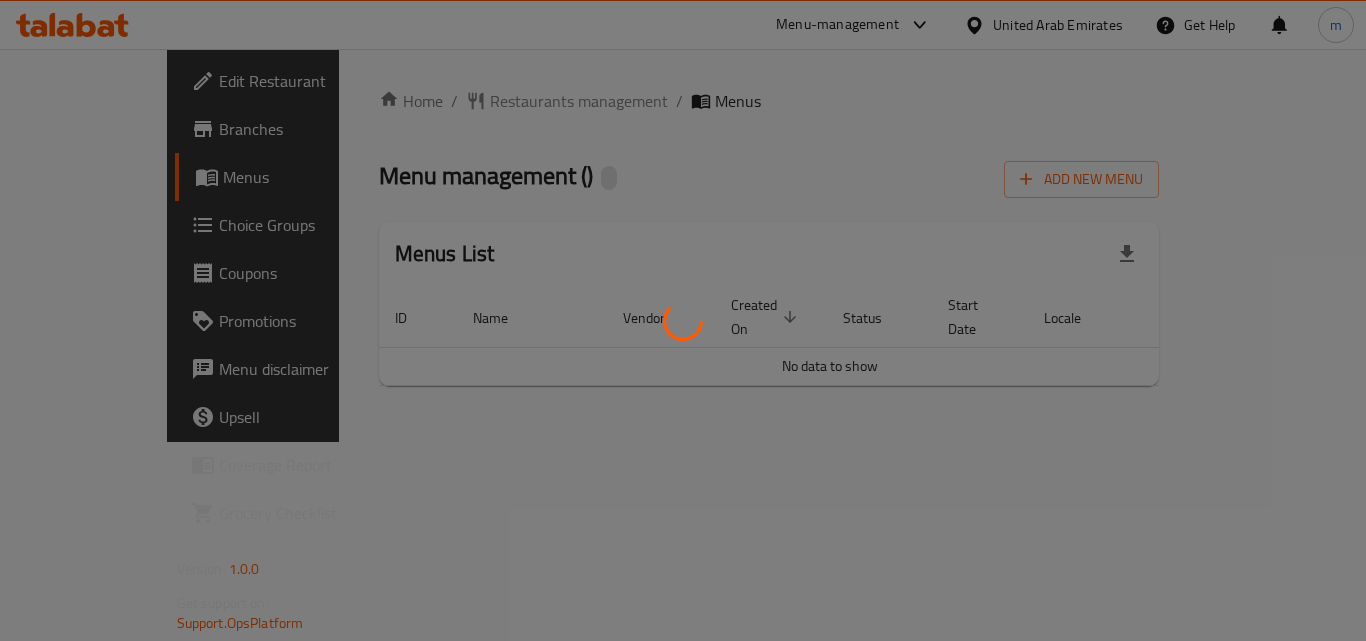 scroll, scrollTop: 0, scrollLeft: 0, axis: both 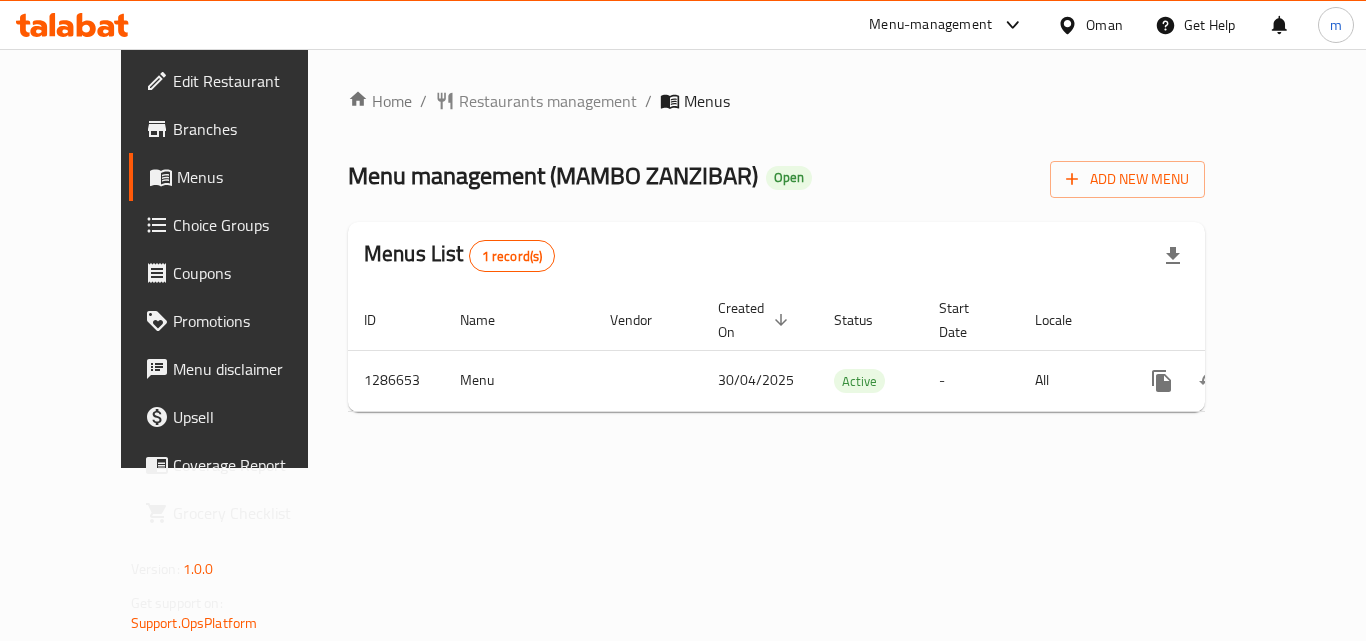 click 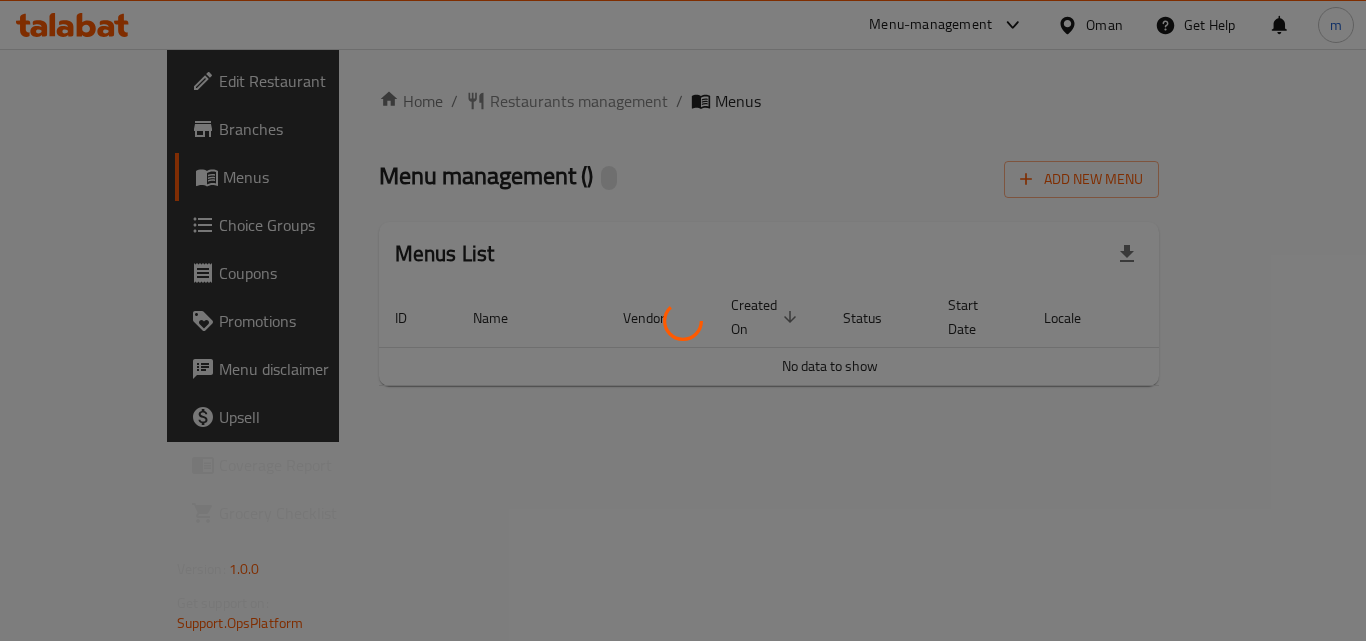scroll, scrollTop: 0, scrollLeft: 0, axis: both 